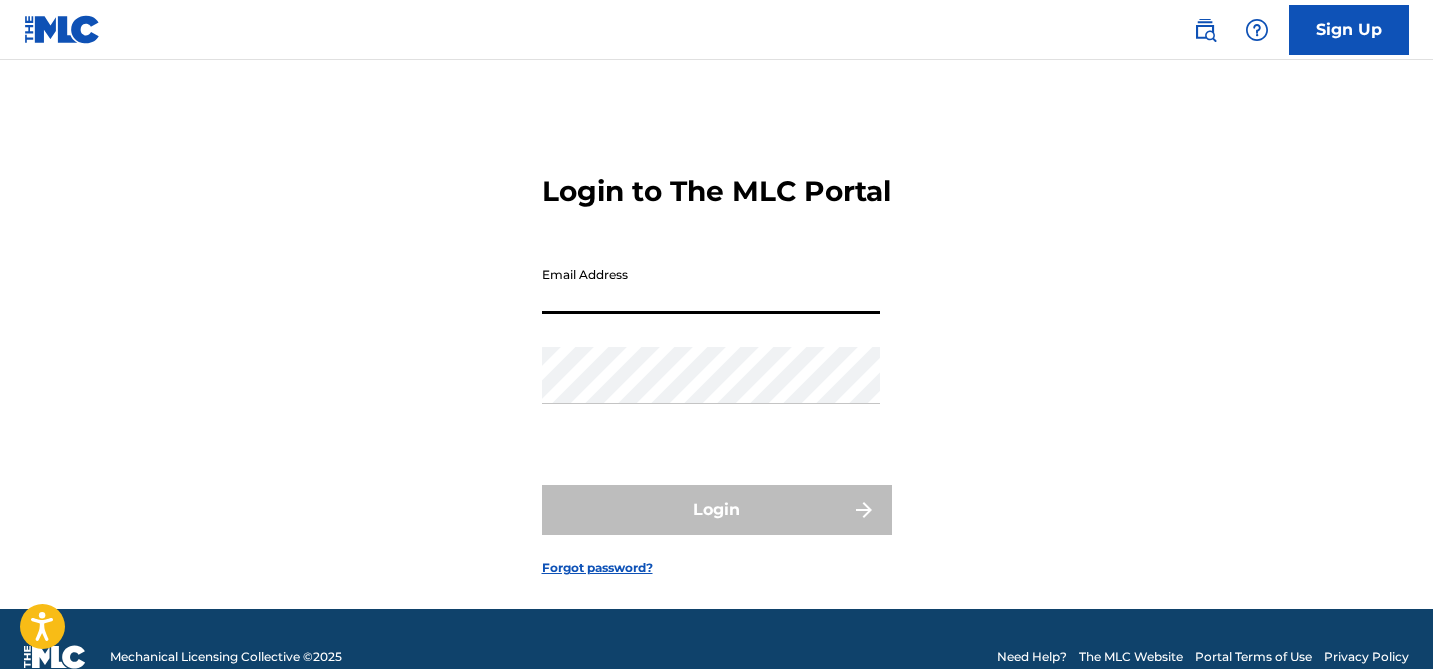 scroll, scrollTop: 0, scrollLeft: 0, axis: both 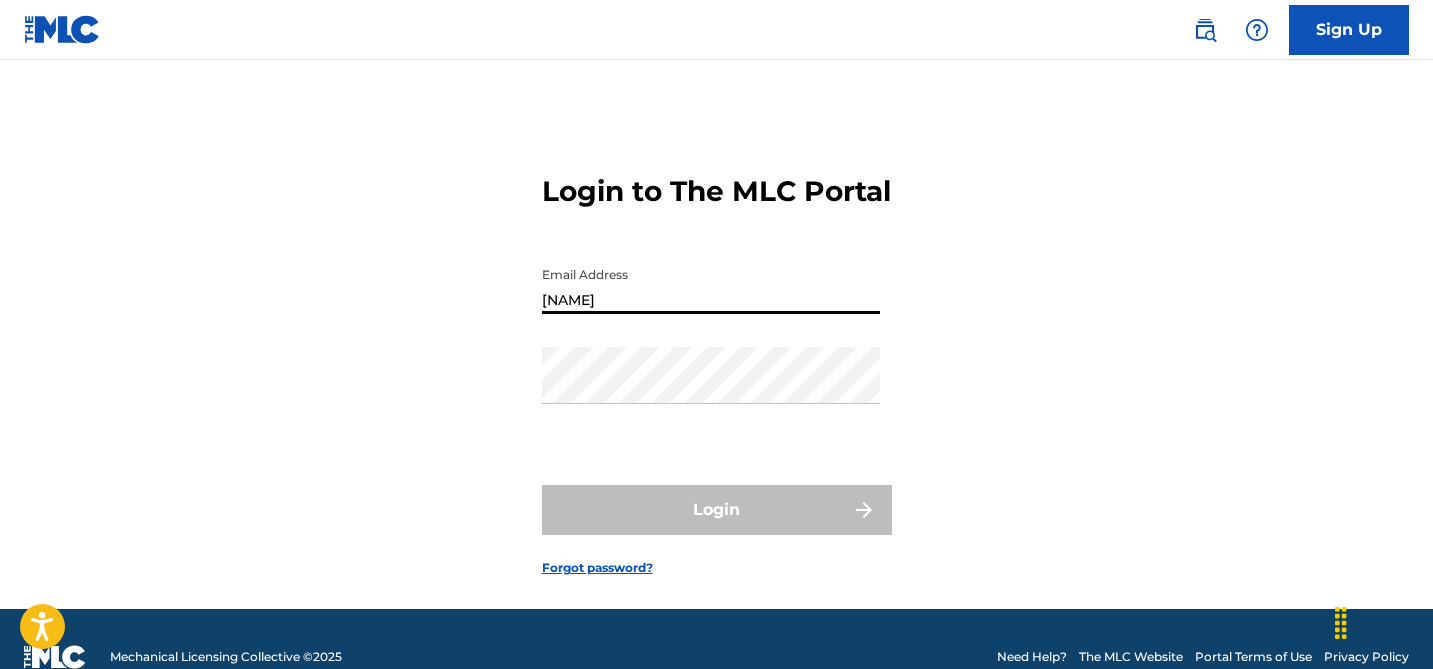 type on "[EMAIL]" 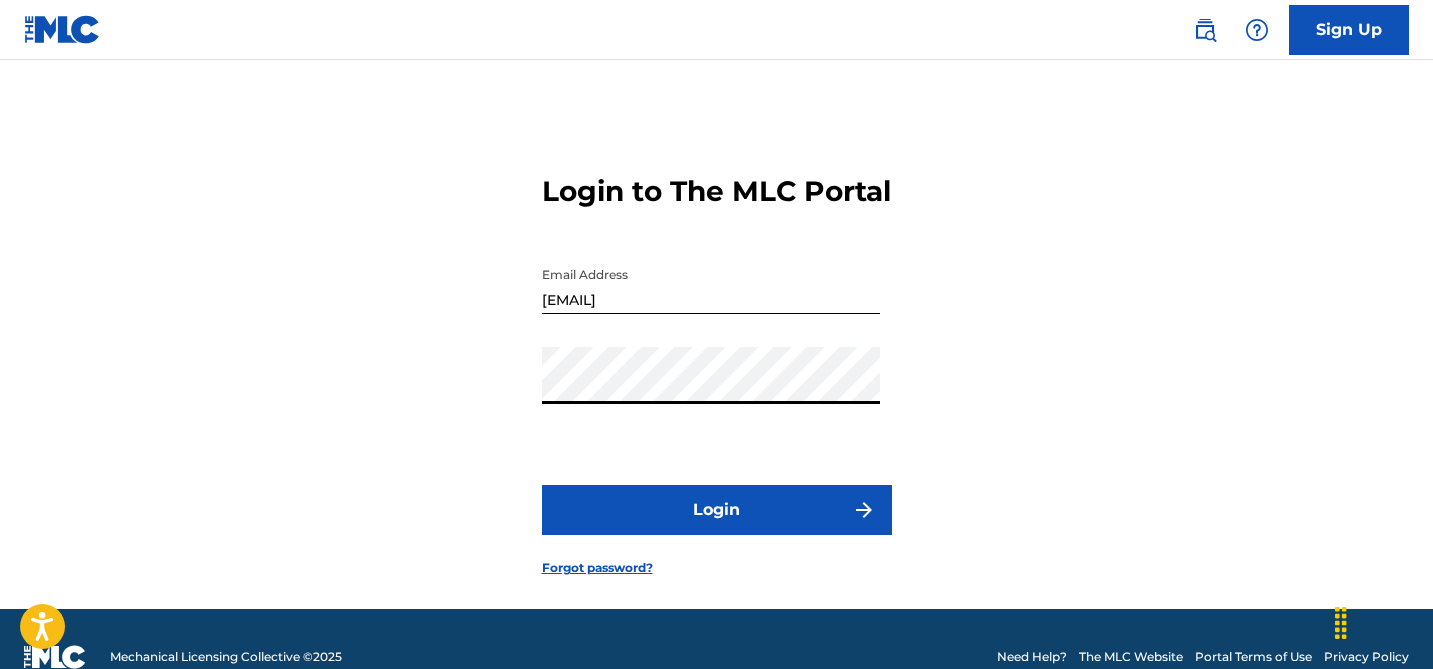 click on "Login" at bounding box center (717, 510) 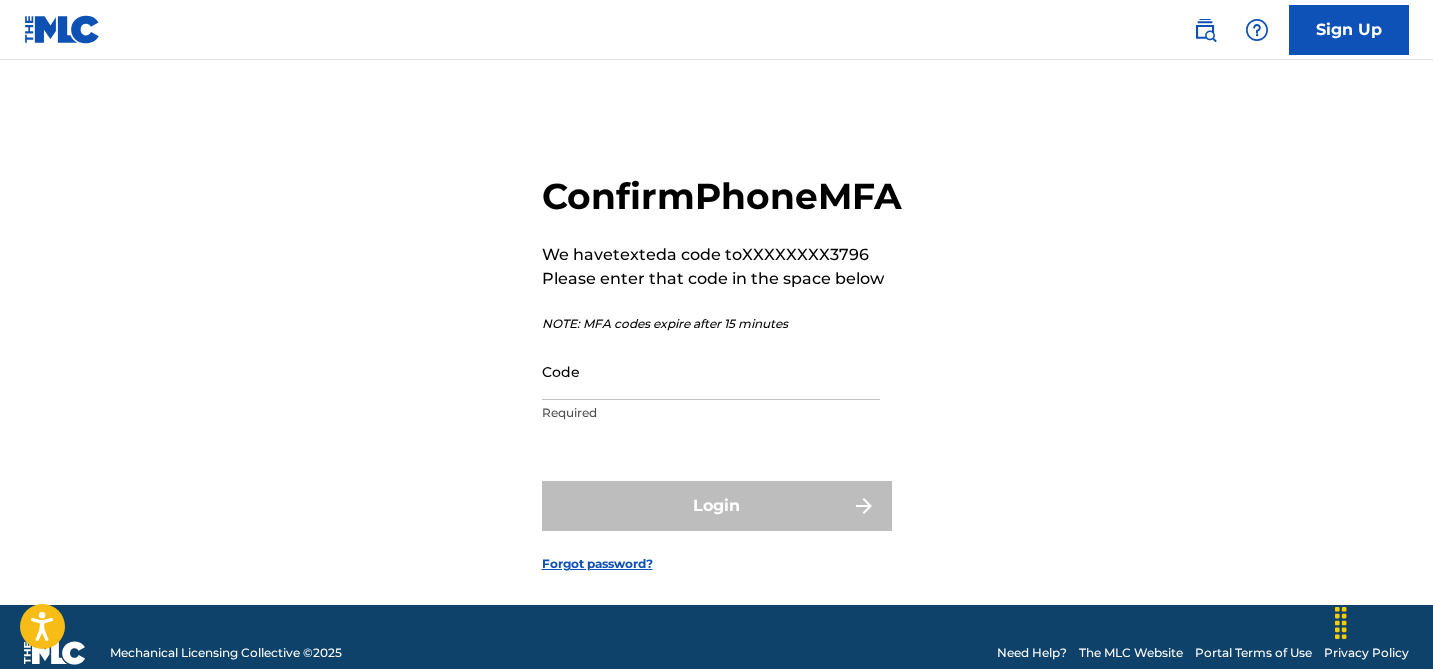 click on "Code" at bounding box center [711, 371] 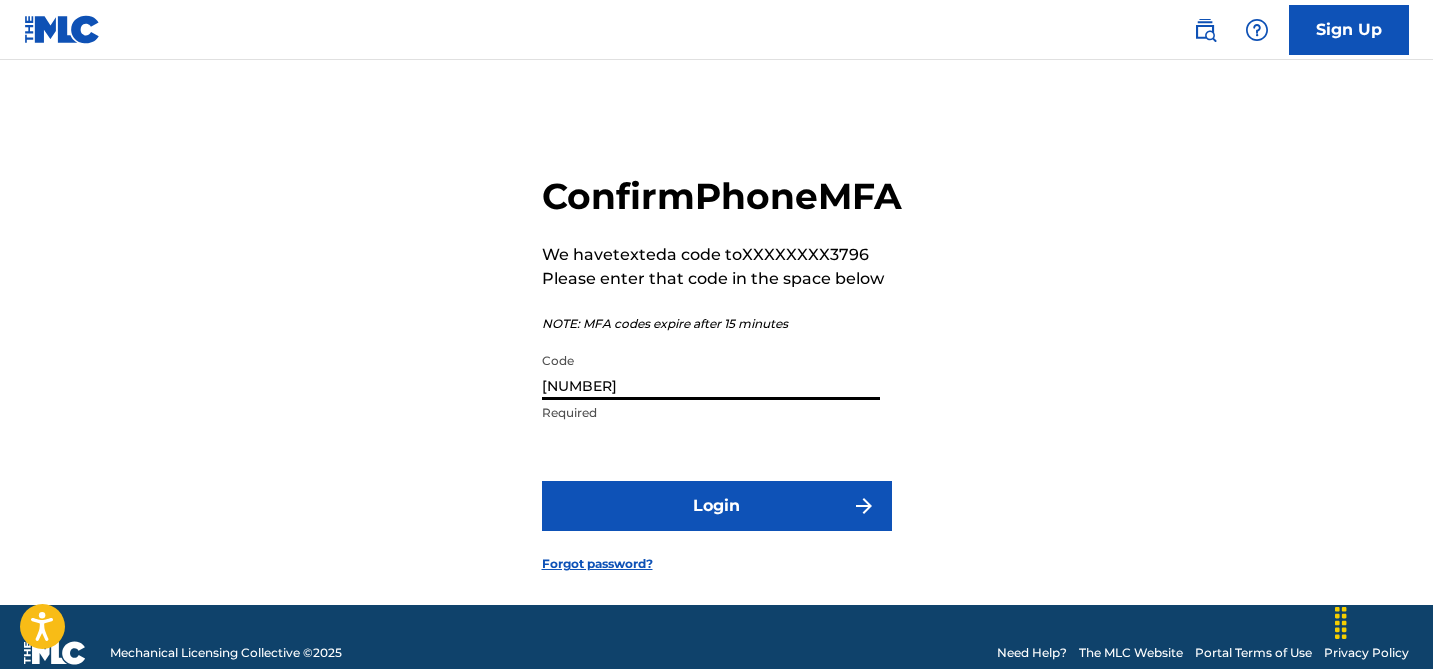 type on "[NUMBER]" 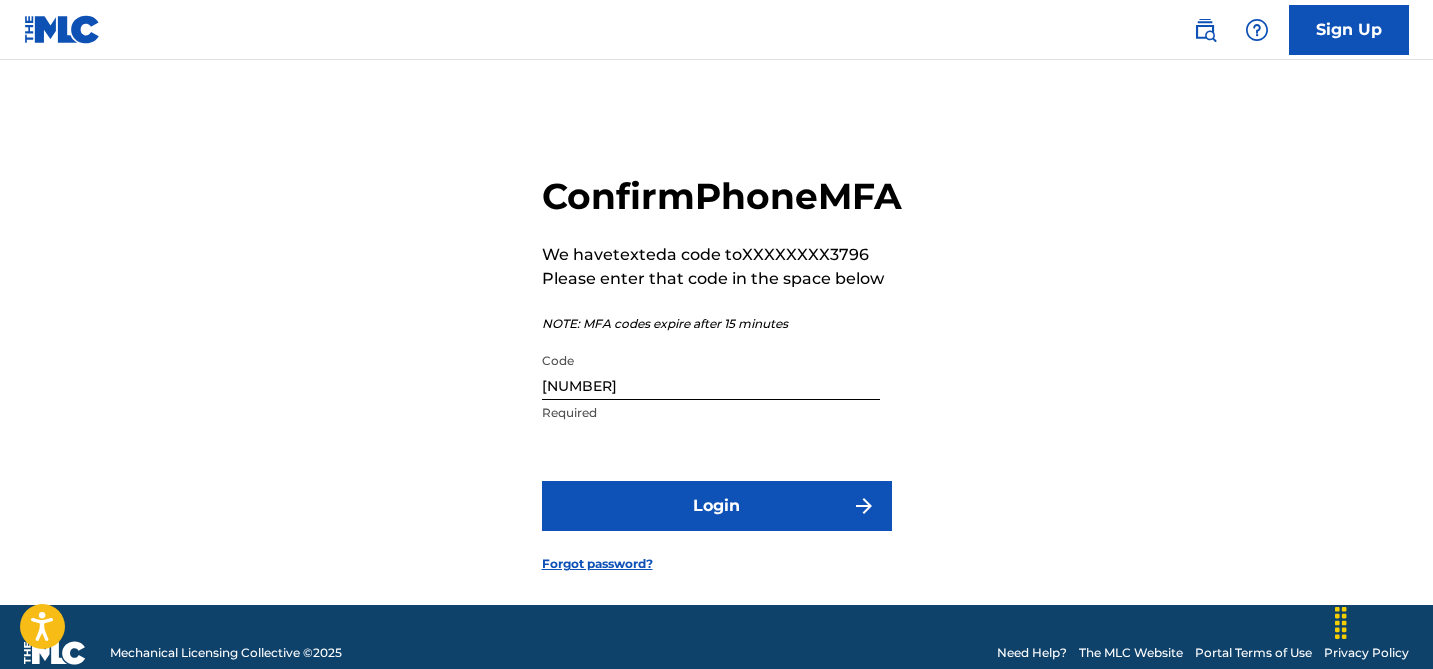 click on "Login" at bounding box center [717, 506] 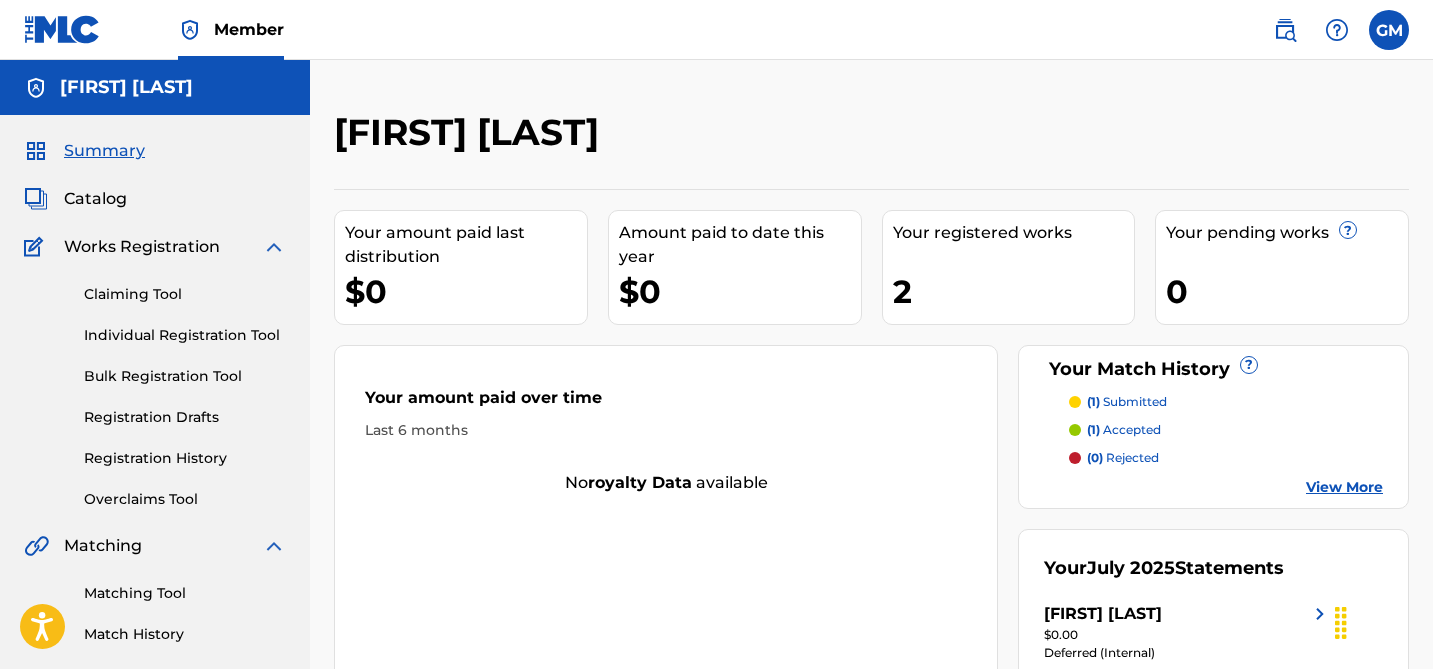 scroll, scrollTop: 0, scrollLeft: 0, axis: both 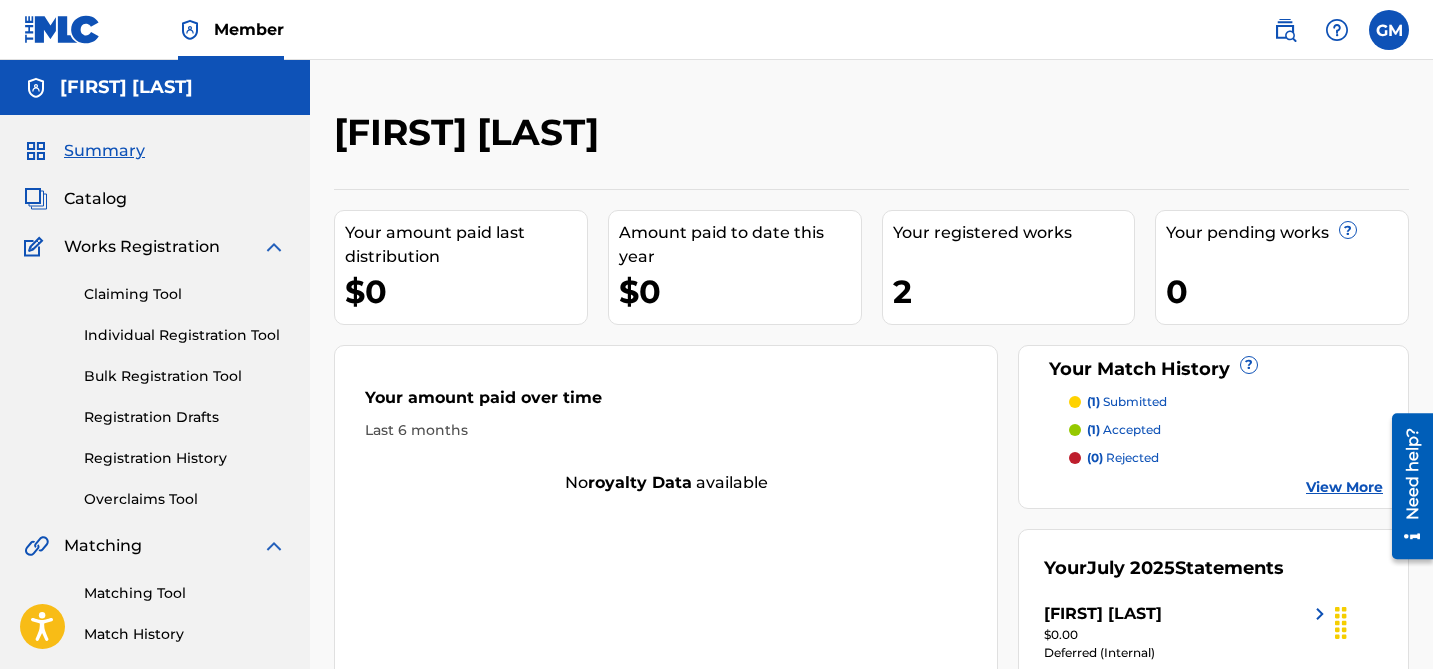 click on "(1)   submitted" at bounding box center [1127, 402] 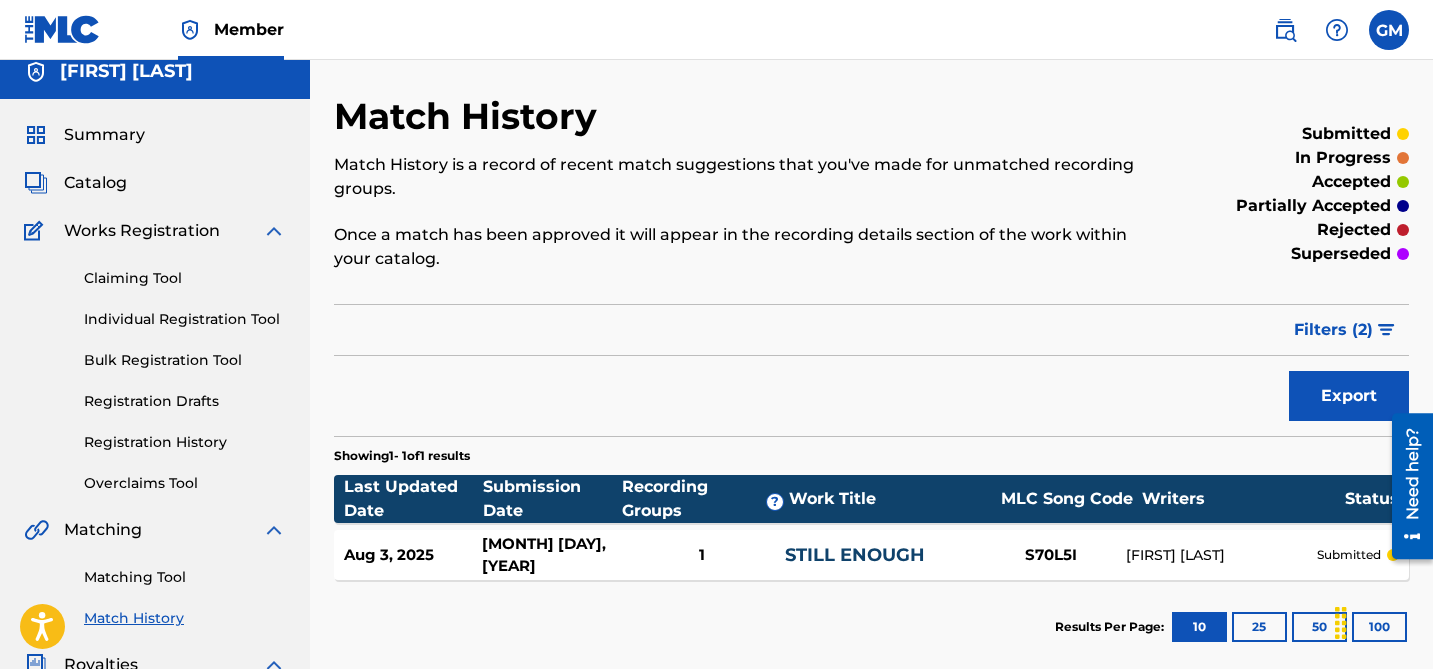 scroll, scrollTop: 0, scrollLeft: 0, axis: both 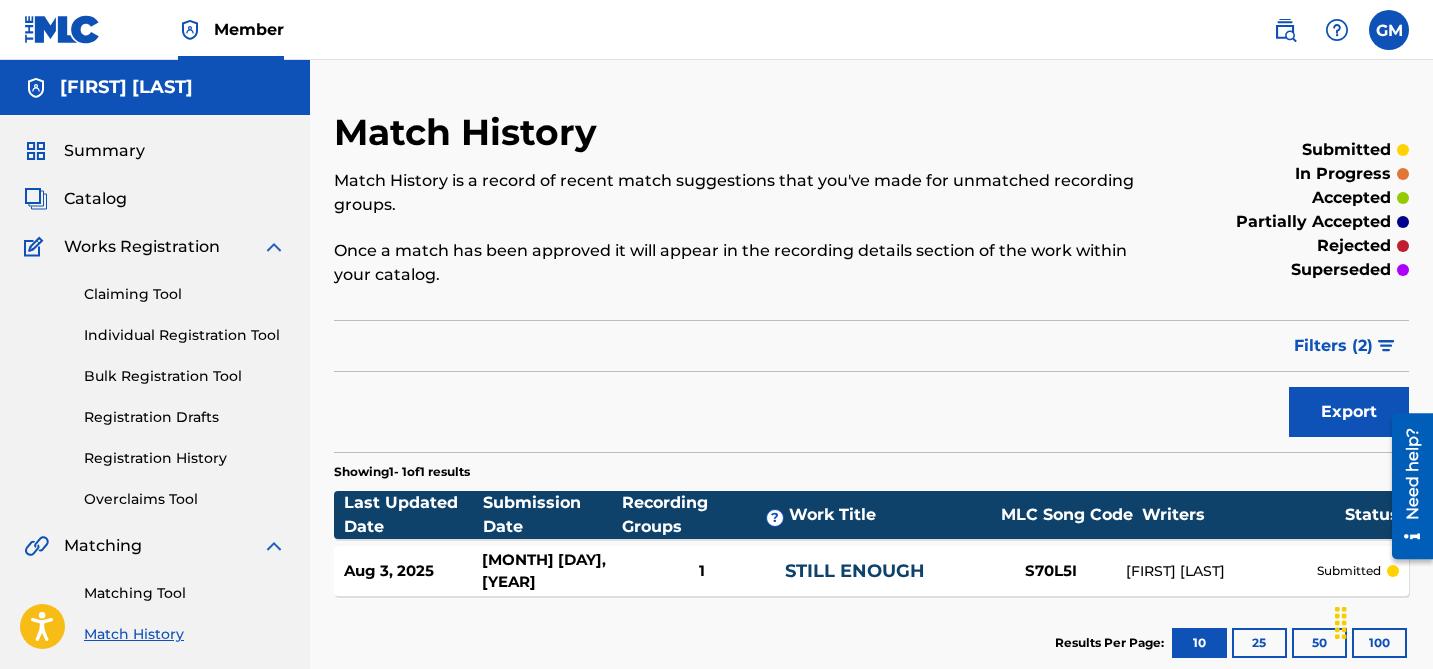 click on "Catalog" at bounding box center [95, 199] 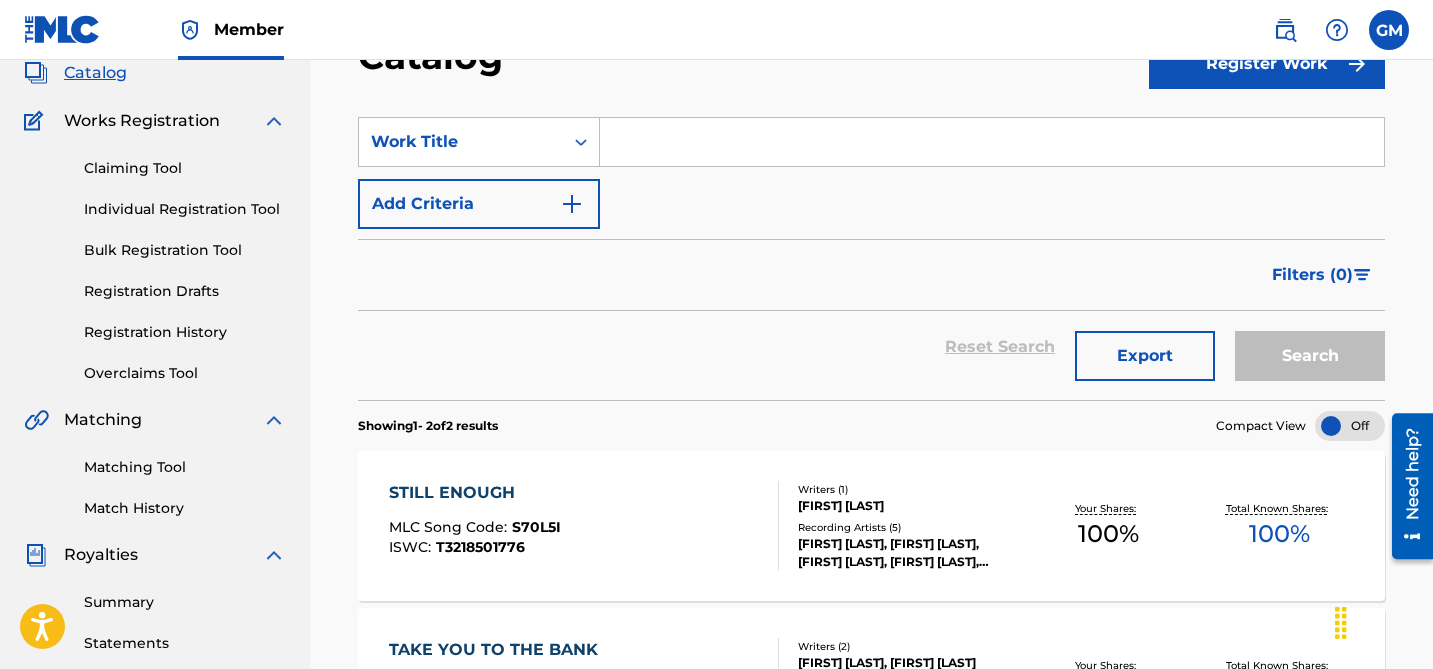 scroll, scrollTop: 0, scrollLeft: 0, axis: both 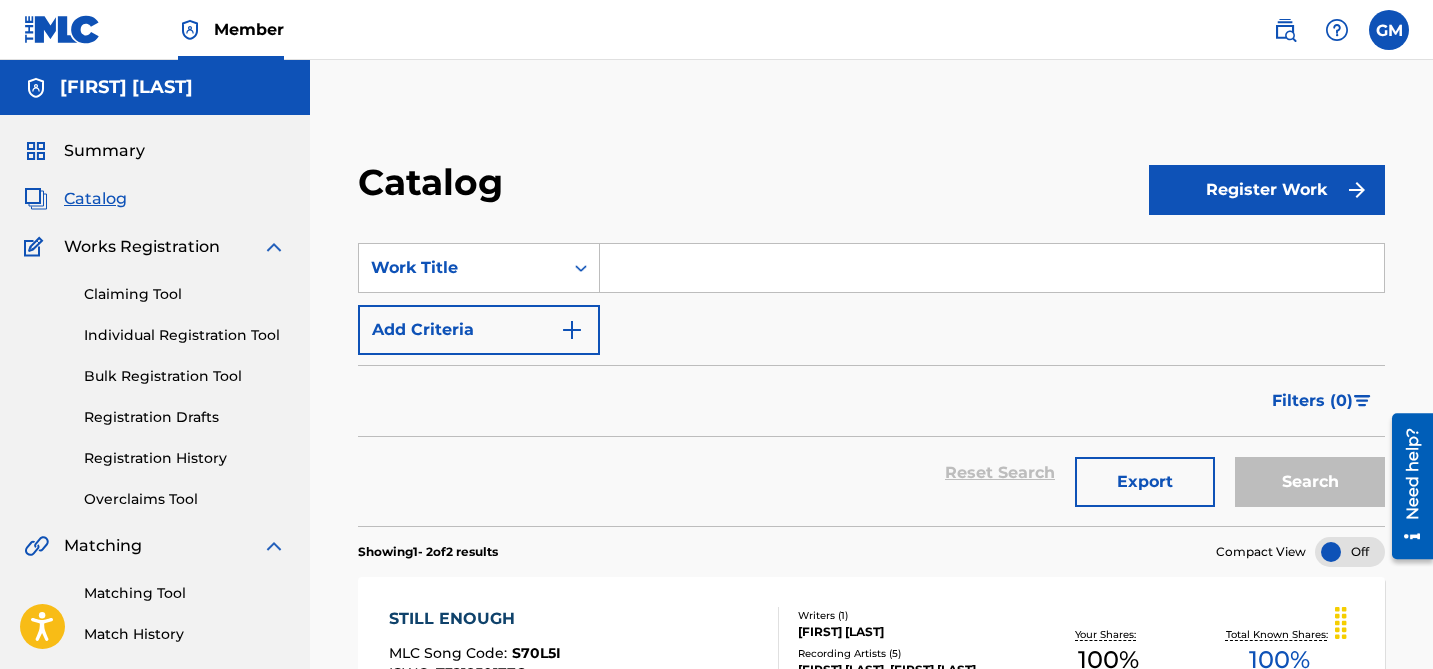 click on "Registration History" at bounding box center (185, 458) 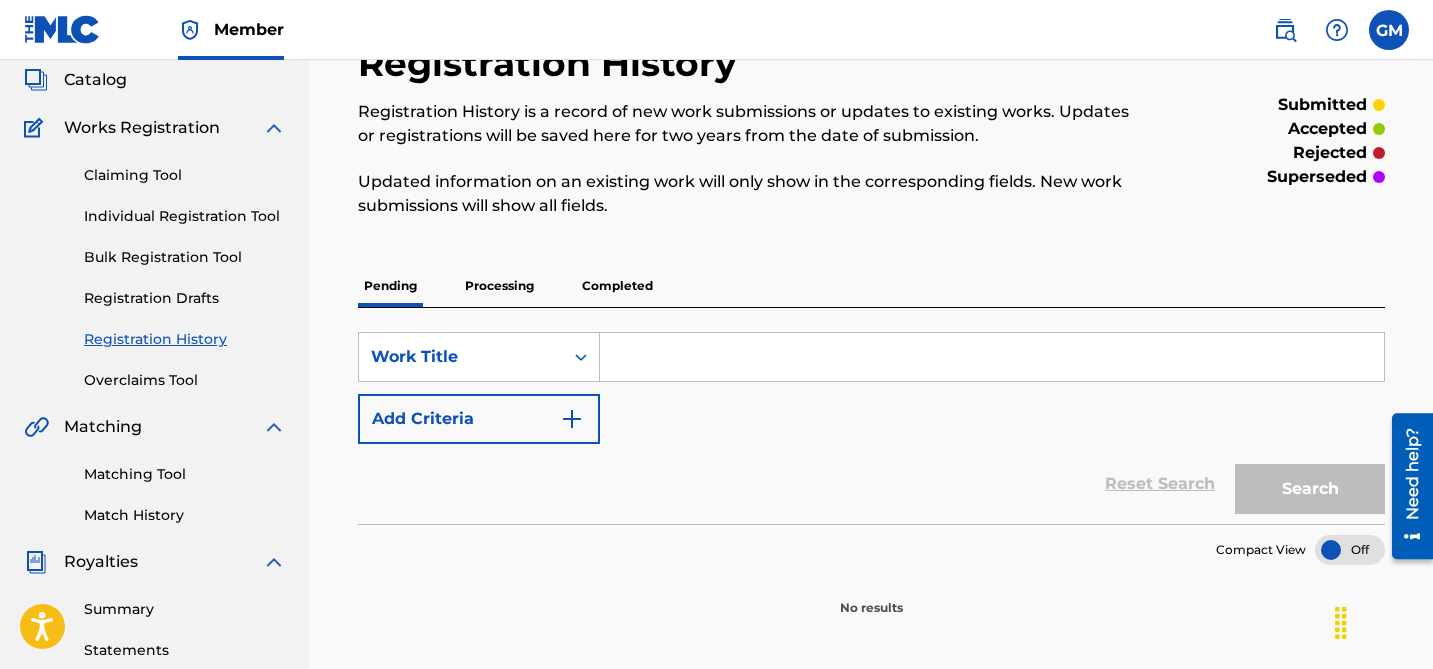 scroll, scrollTop: 115, scrollLeft: 0, axis: vertical 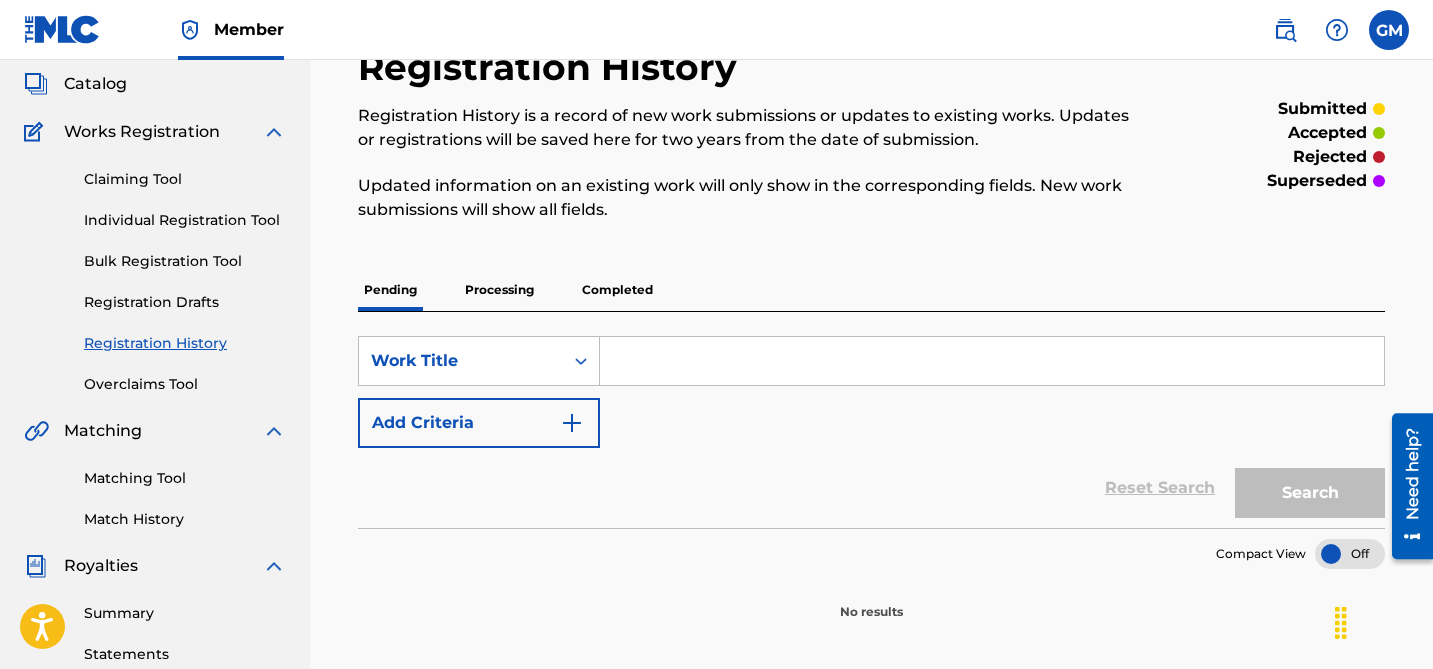 click on "Match History" at bounding box center (185, 519) 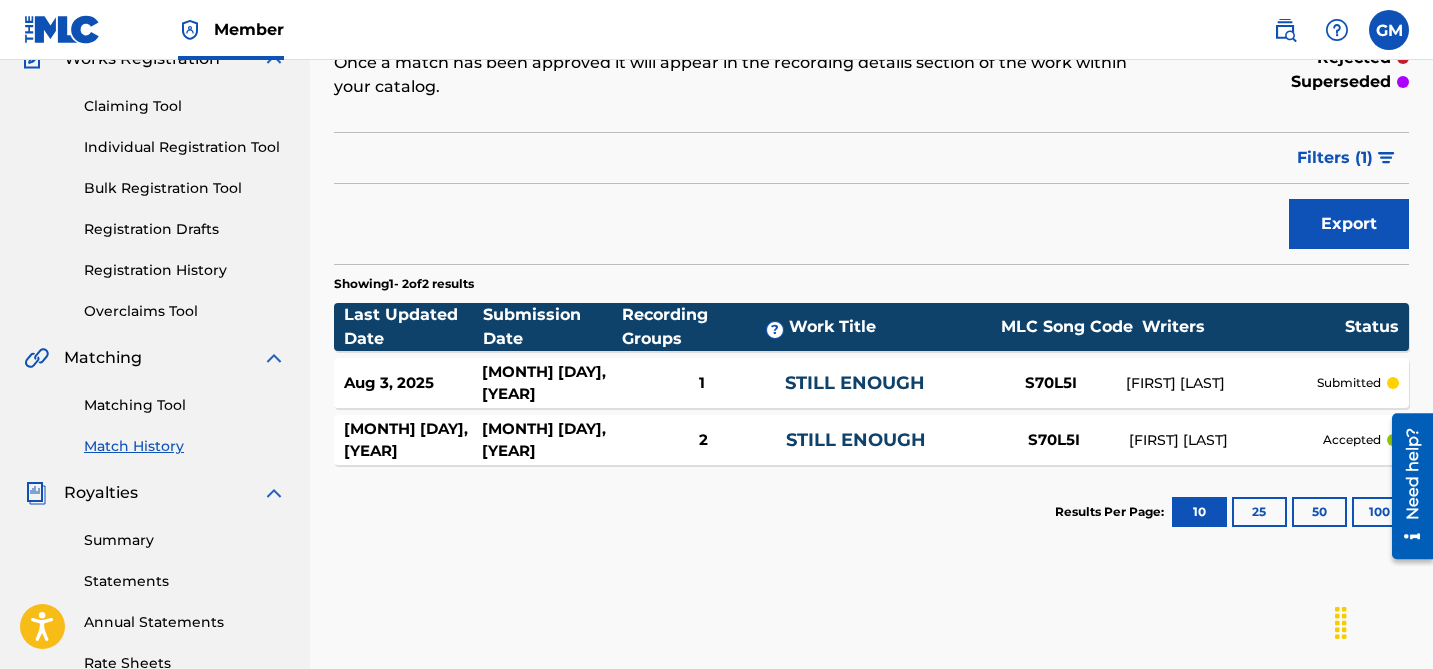 scroll, scrollTop: 183, scrollLeft: 0, axis: vertical 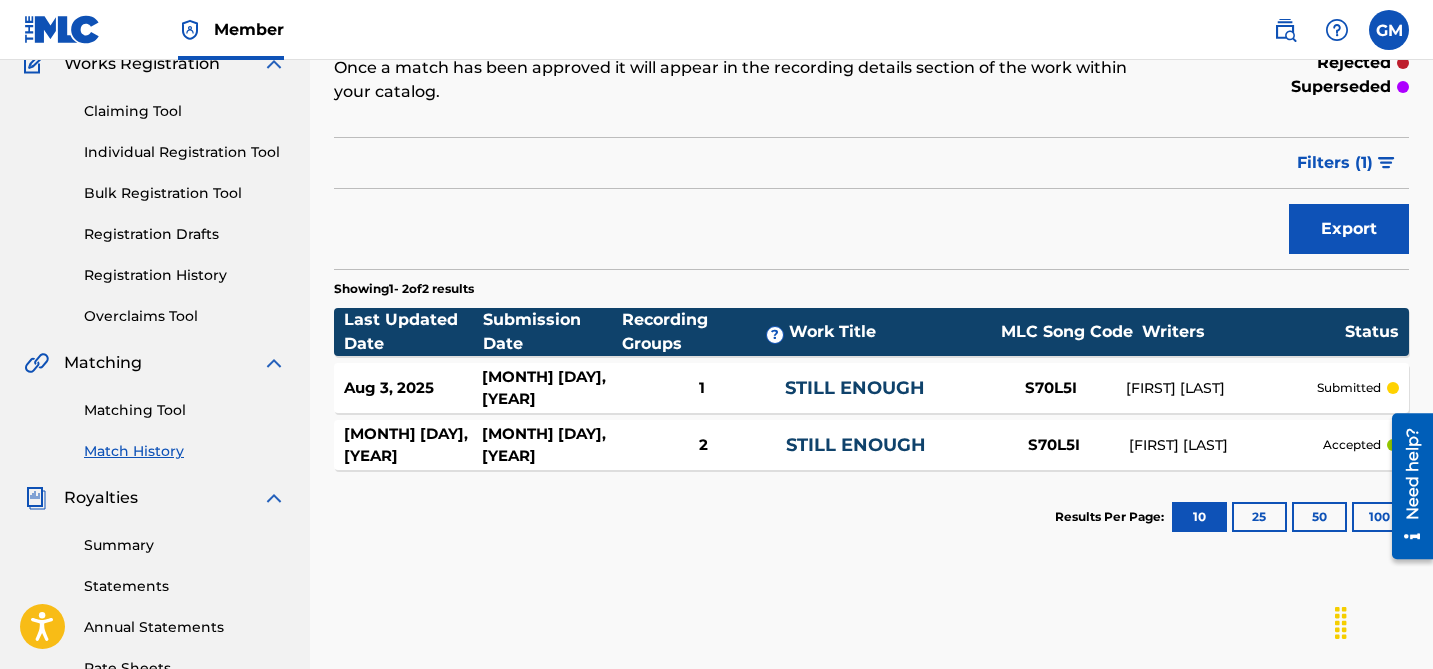 click on "1" at bounding box center [702, 388] 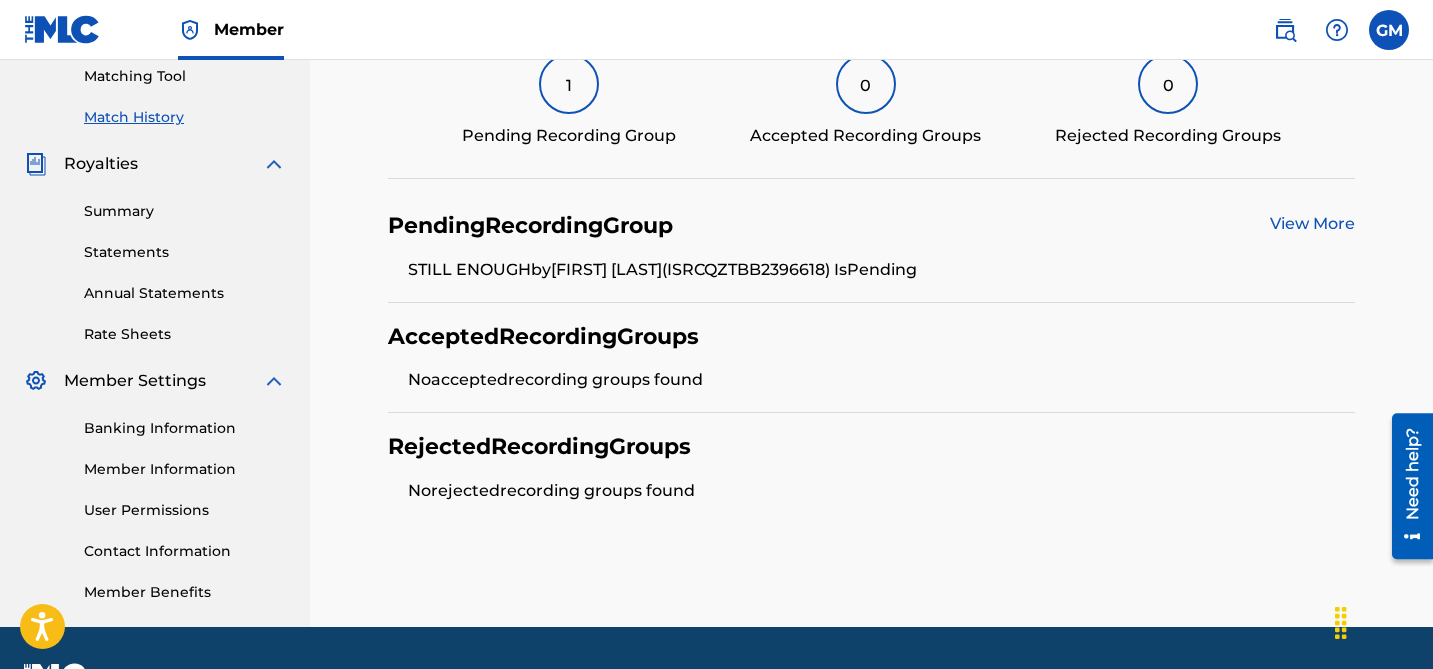 scroll, scrollTop: 0, scrollLeft: 0, axis: both 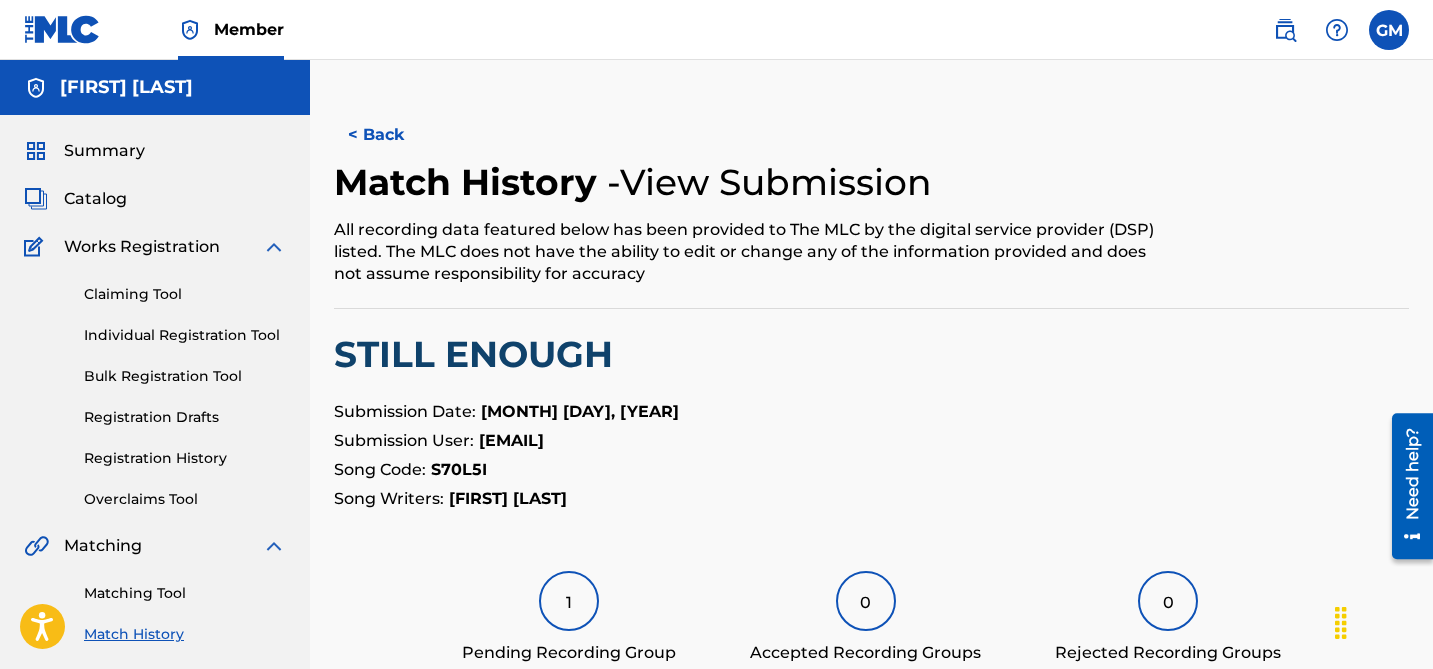 click on "Catalog" at bounding box center (95, 199) 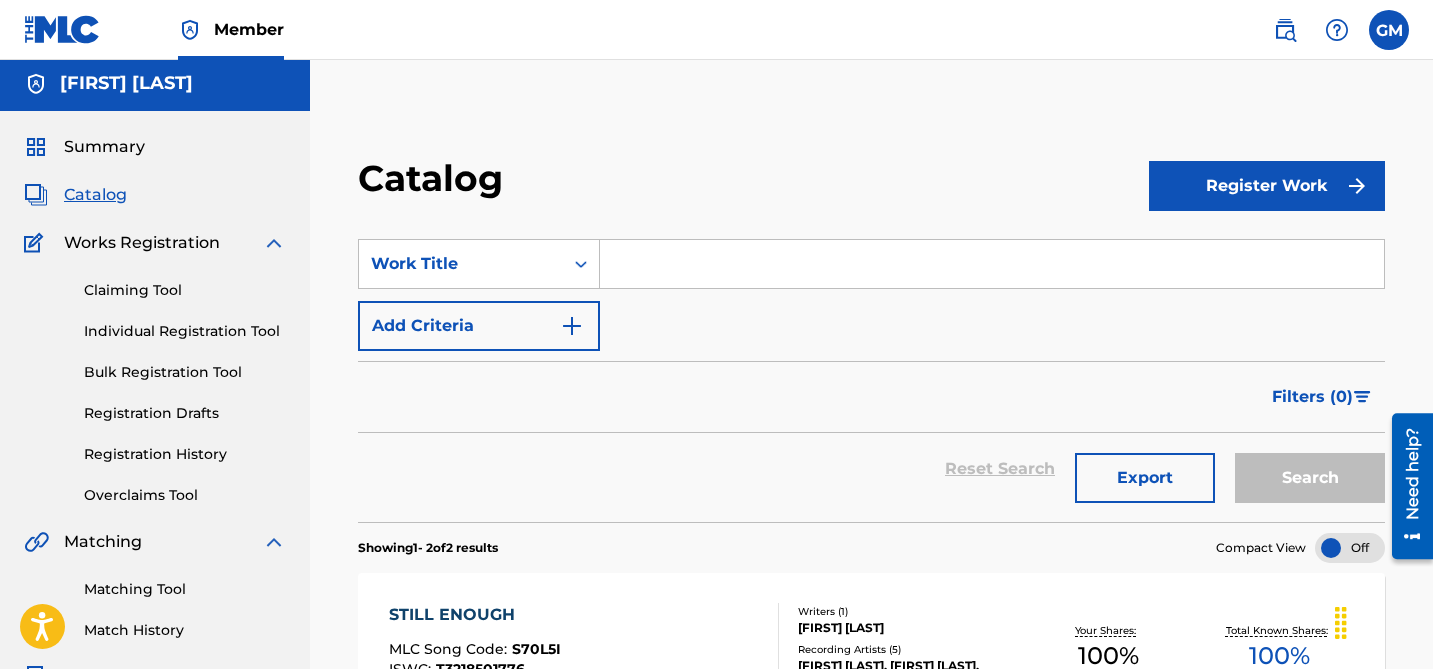scroll, scrollTop: 0, scrollLeft: 0, axis: both 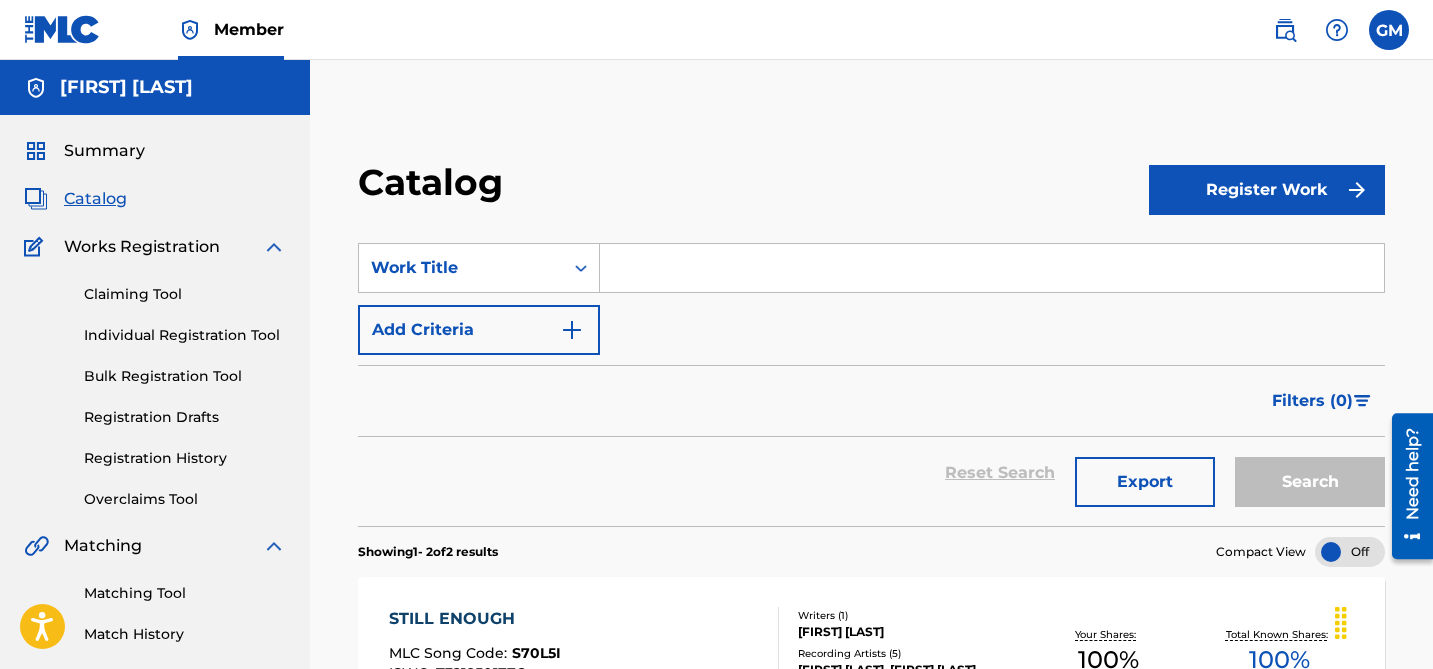 click on "Registration History" at bounding box center (185, 458) 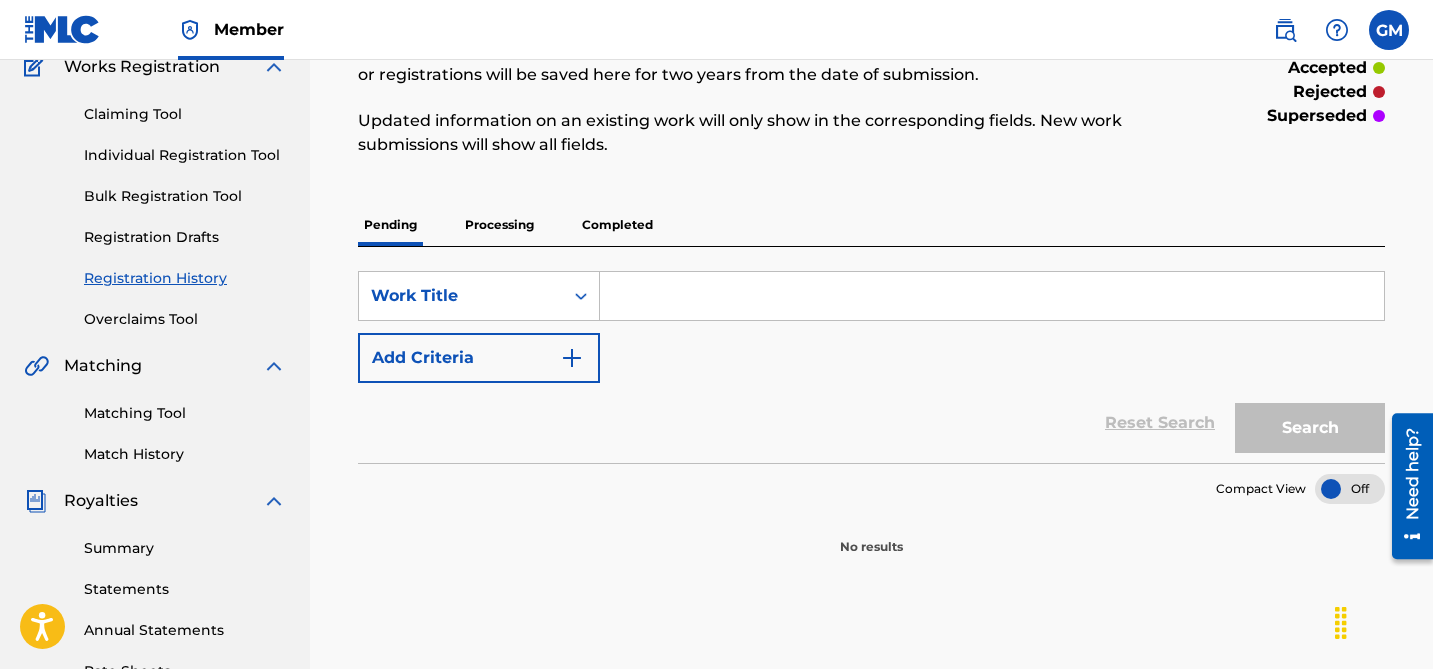scroll, scrollTop: 182, scrollLeft: 0, axis: vertical 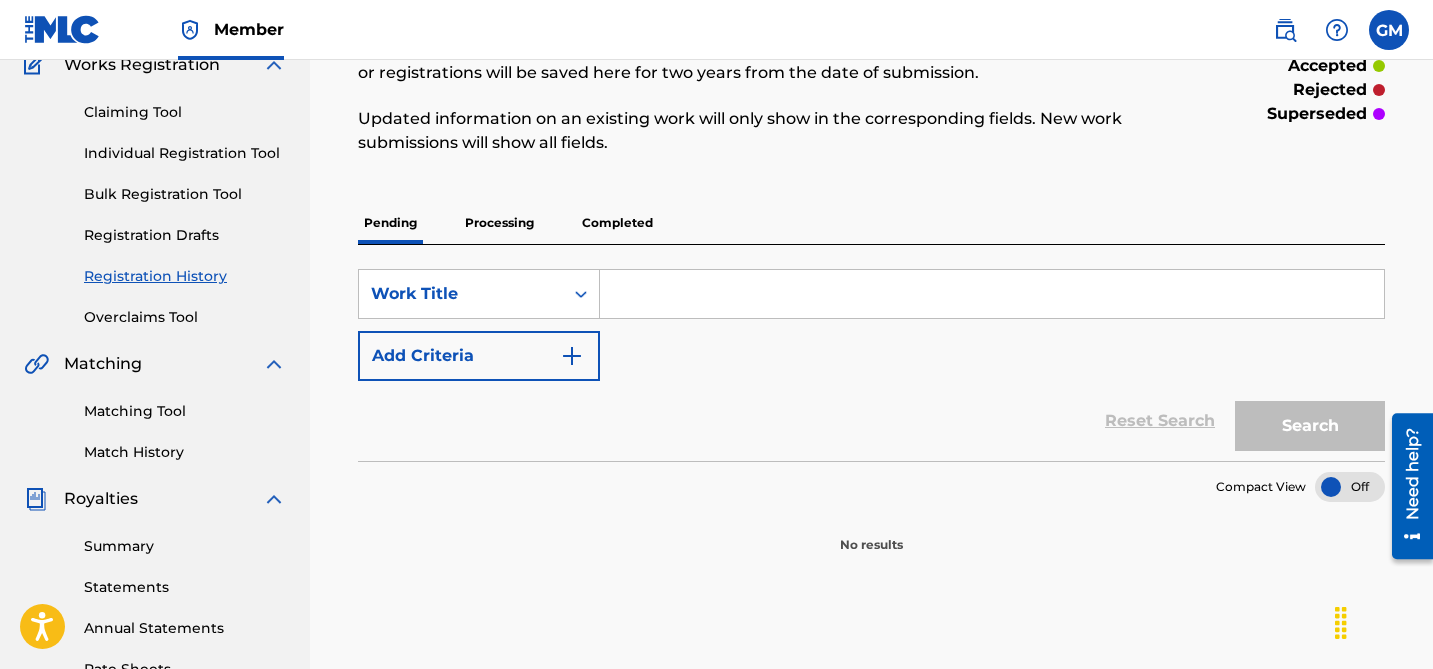 click on "Processing" at bounding box center (499, 223) 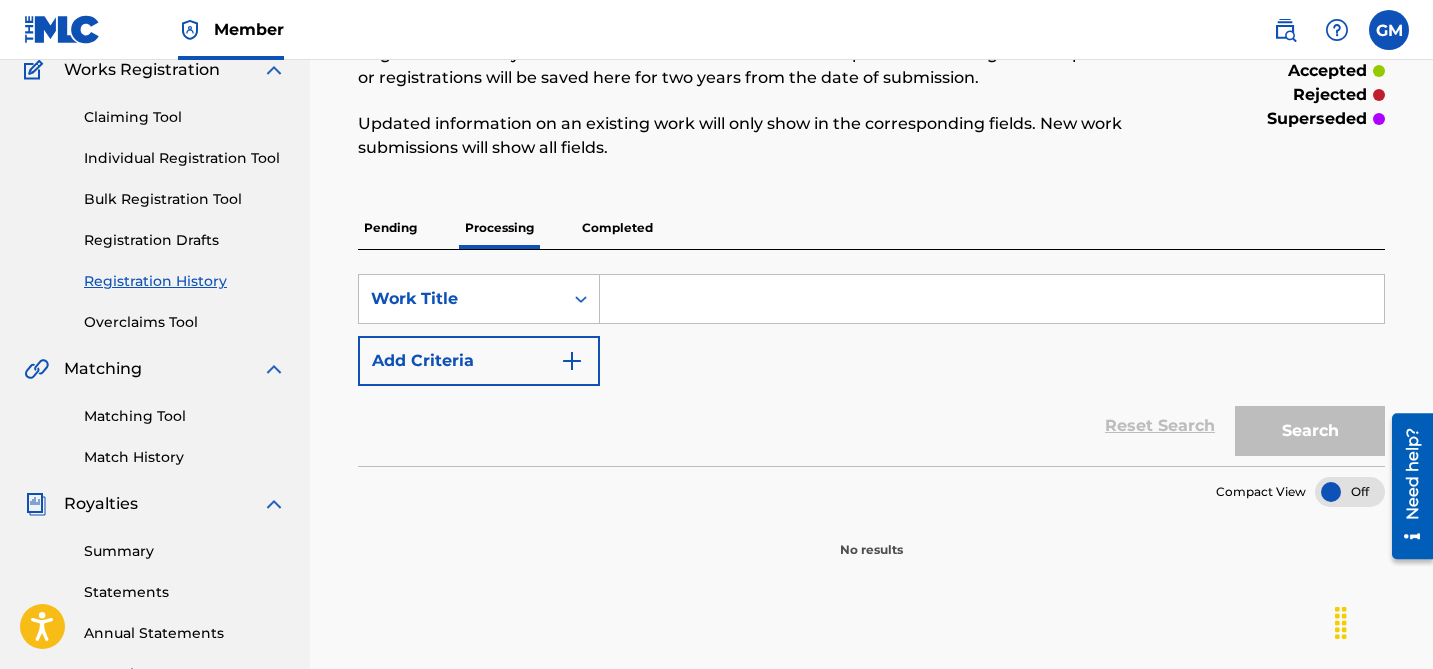scroll, scrollTop: 152, scrollLeft: 0, axis: vertical 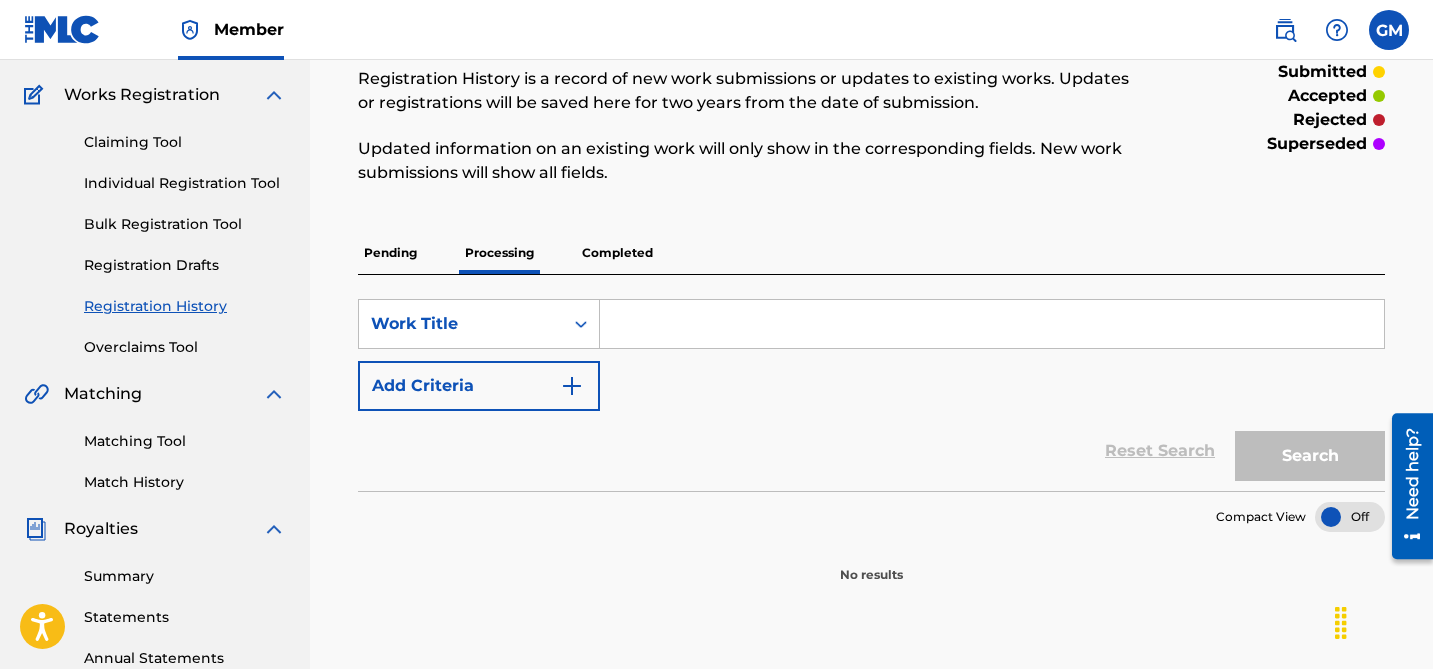 click on "Completed" at bounding box center (617, 253) 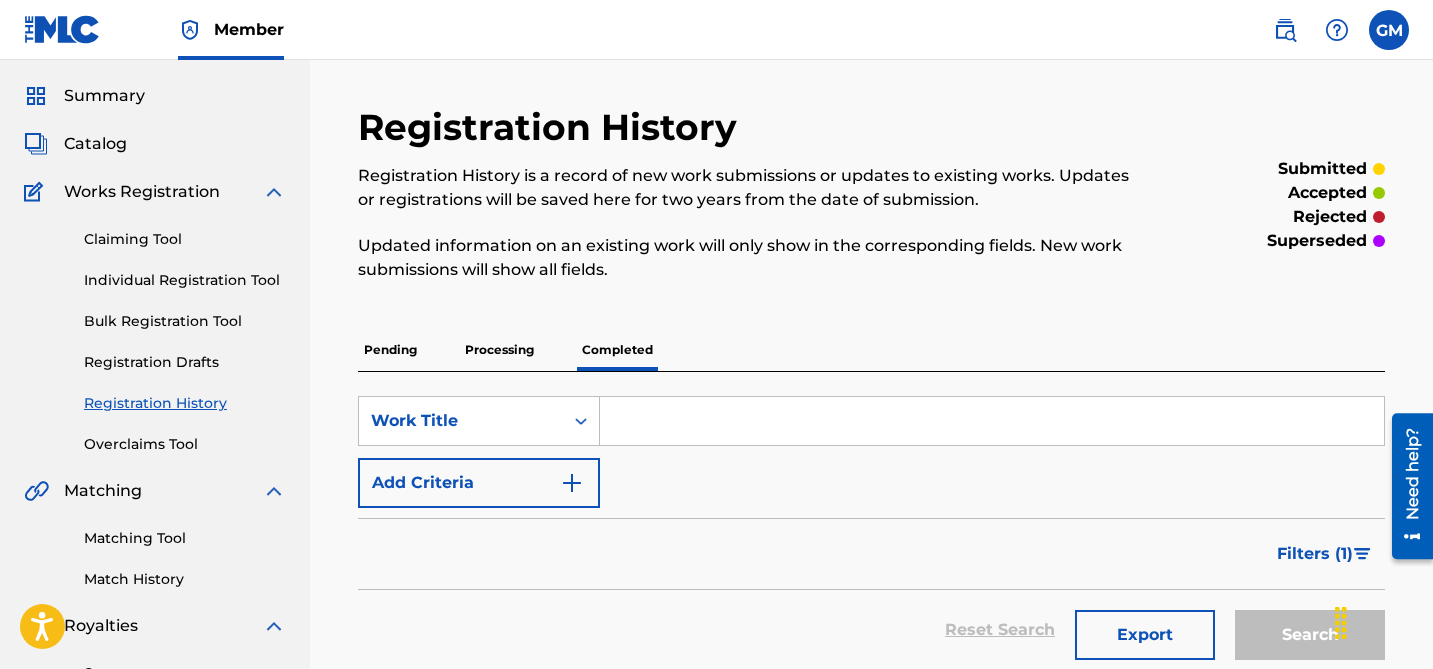 scroll, scrollTop: 54, scrollLeft: 0, axis: vertical 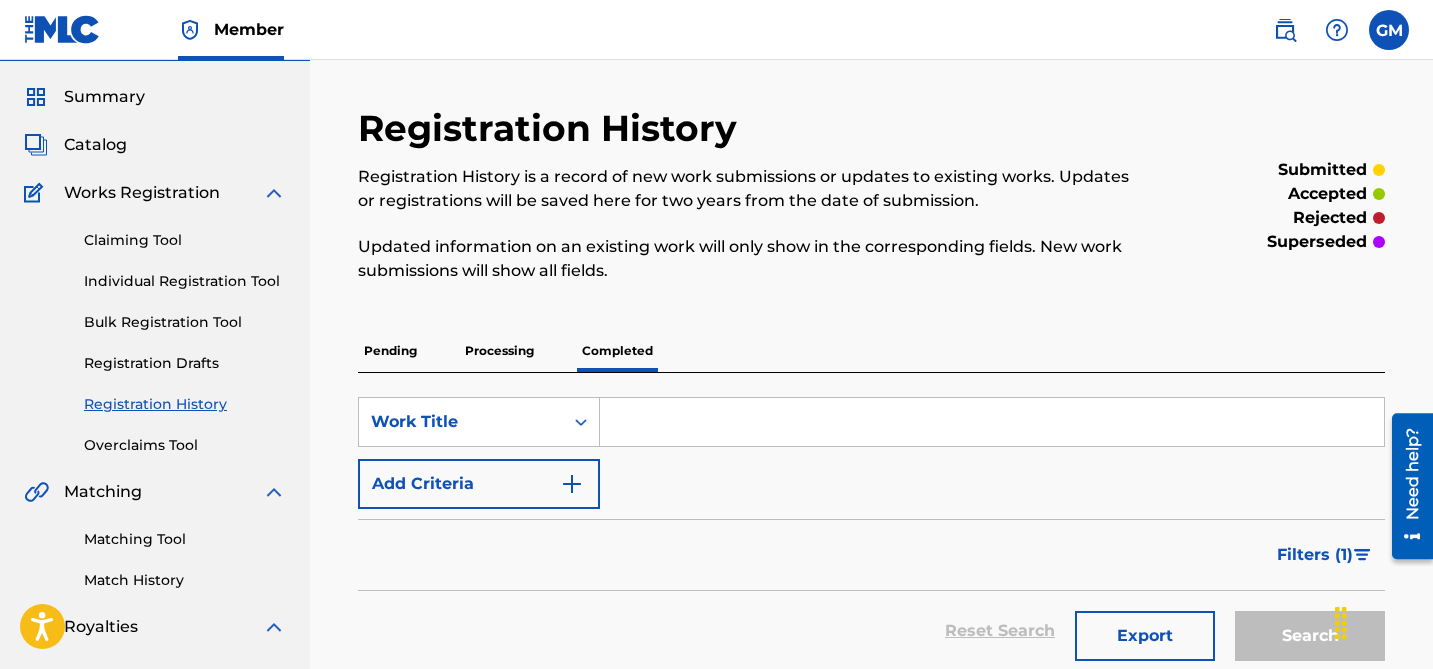 click on "Matching Tool" at bounding box center (185, 539) 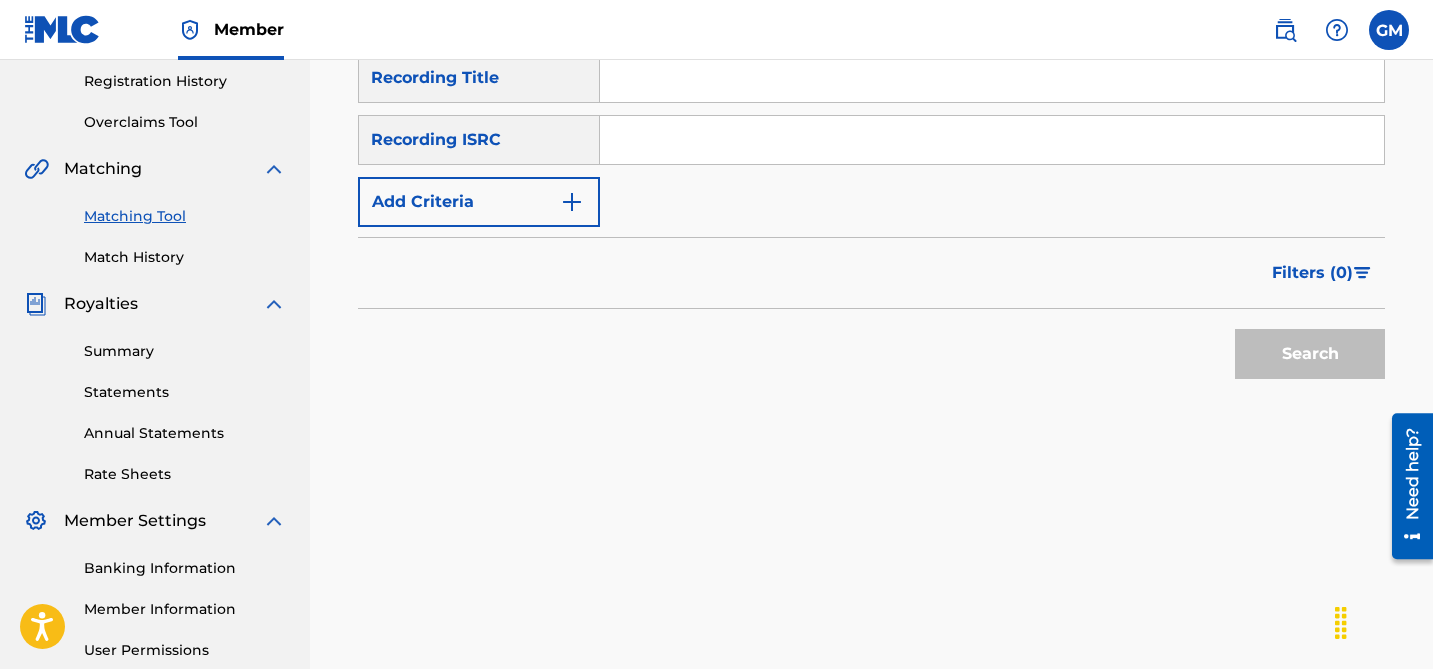 scroll, scrollTop: 383, scrollLeft: 0, axis: vertical 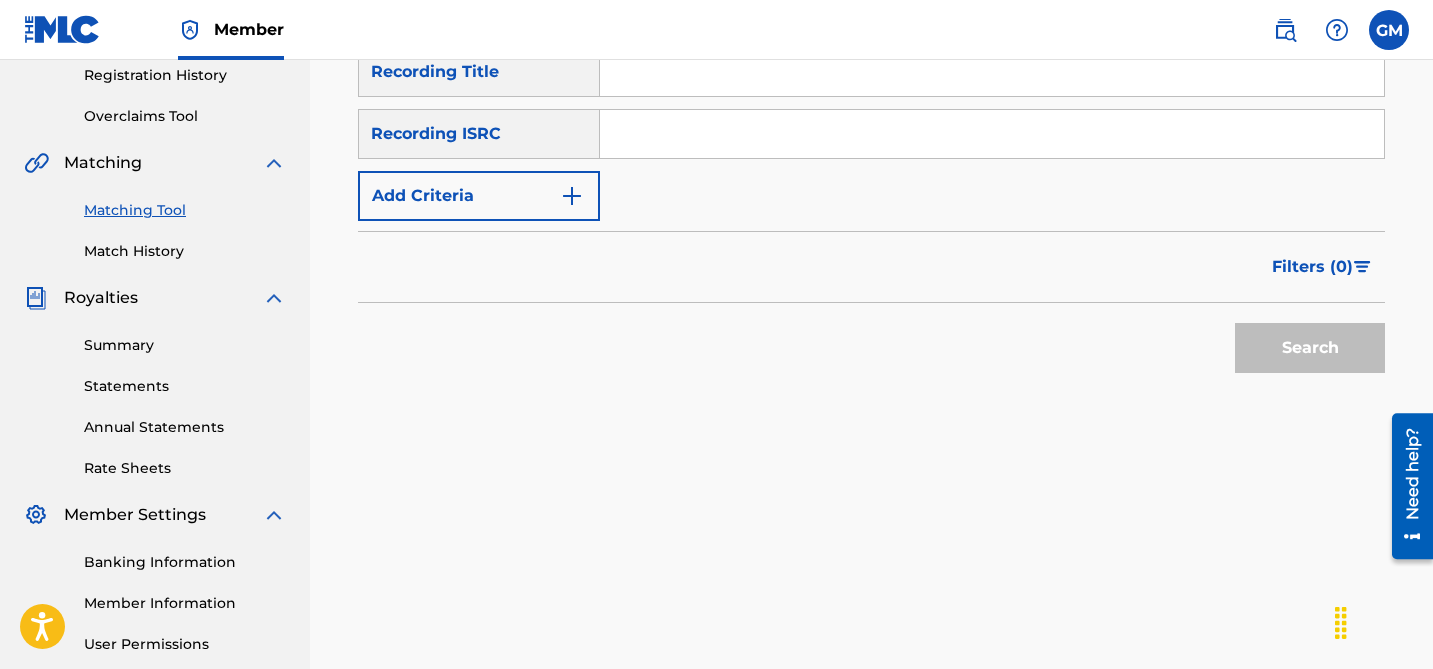 click on "Match History" at bounding box center [185, 251] 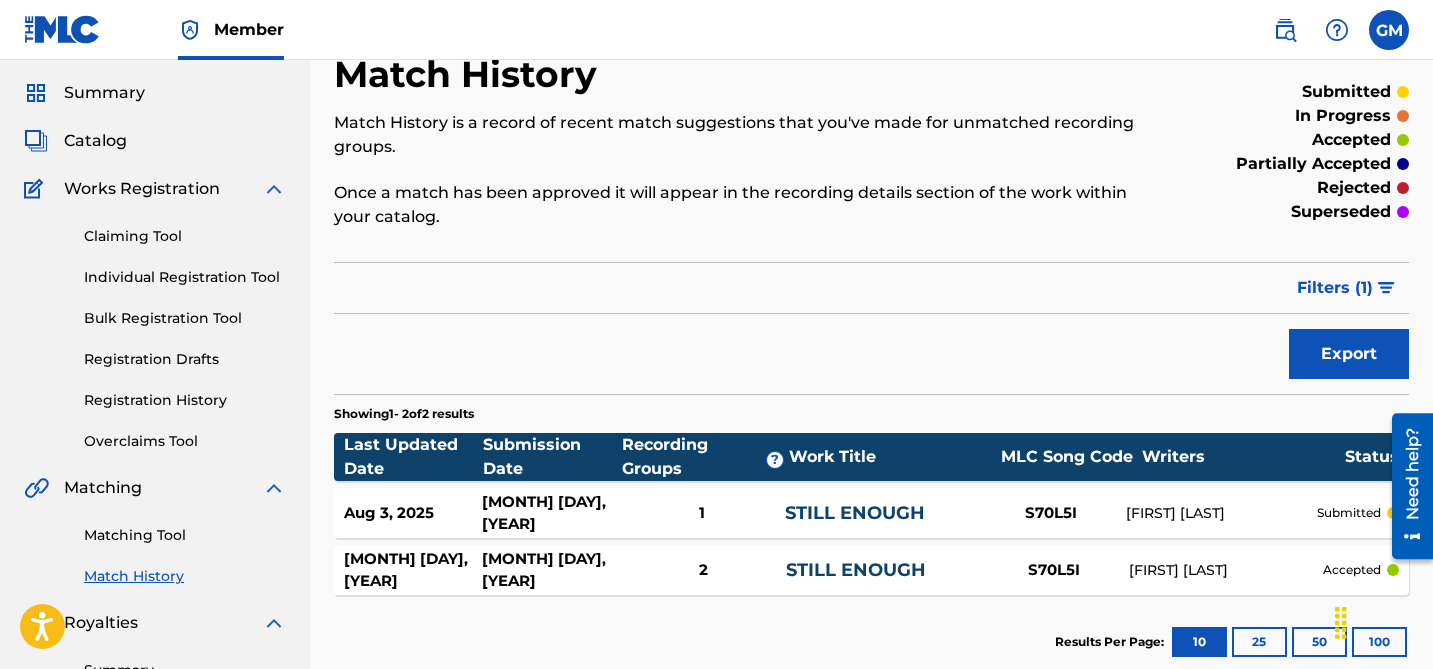 scroll, scrollTop: 0, scrollLeft: 0, axis: both 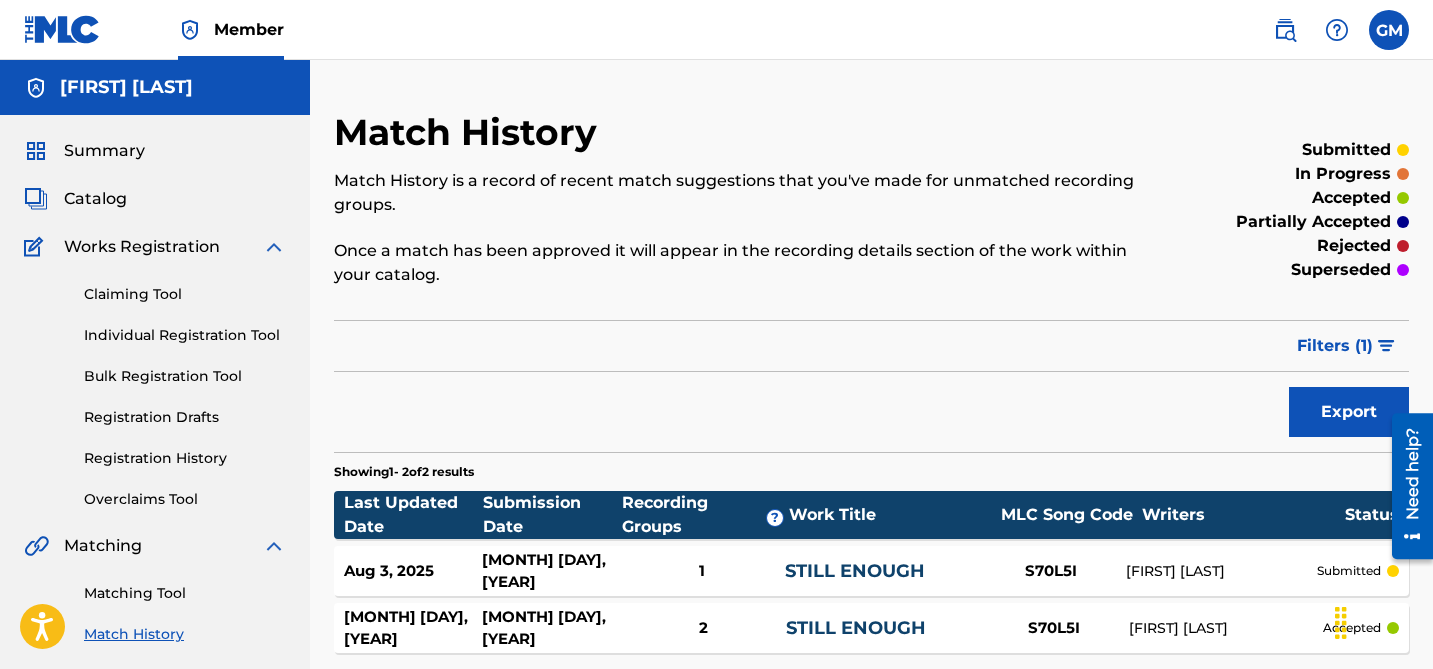 click on "Summary" at bounding box center (104, 151) 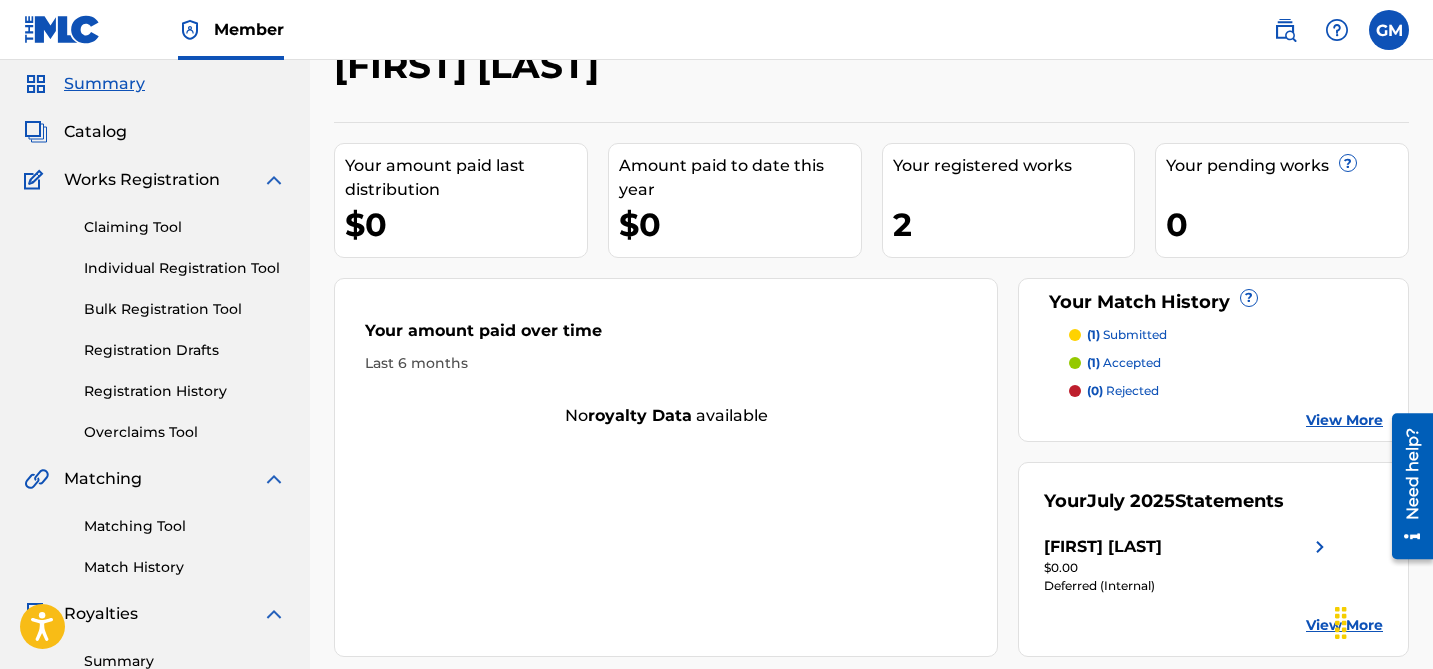 scroll, scrollTop: 0, scrollLeft: 0, axis: both 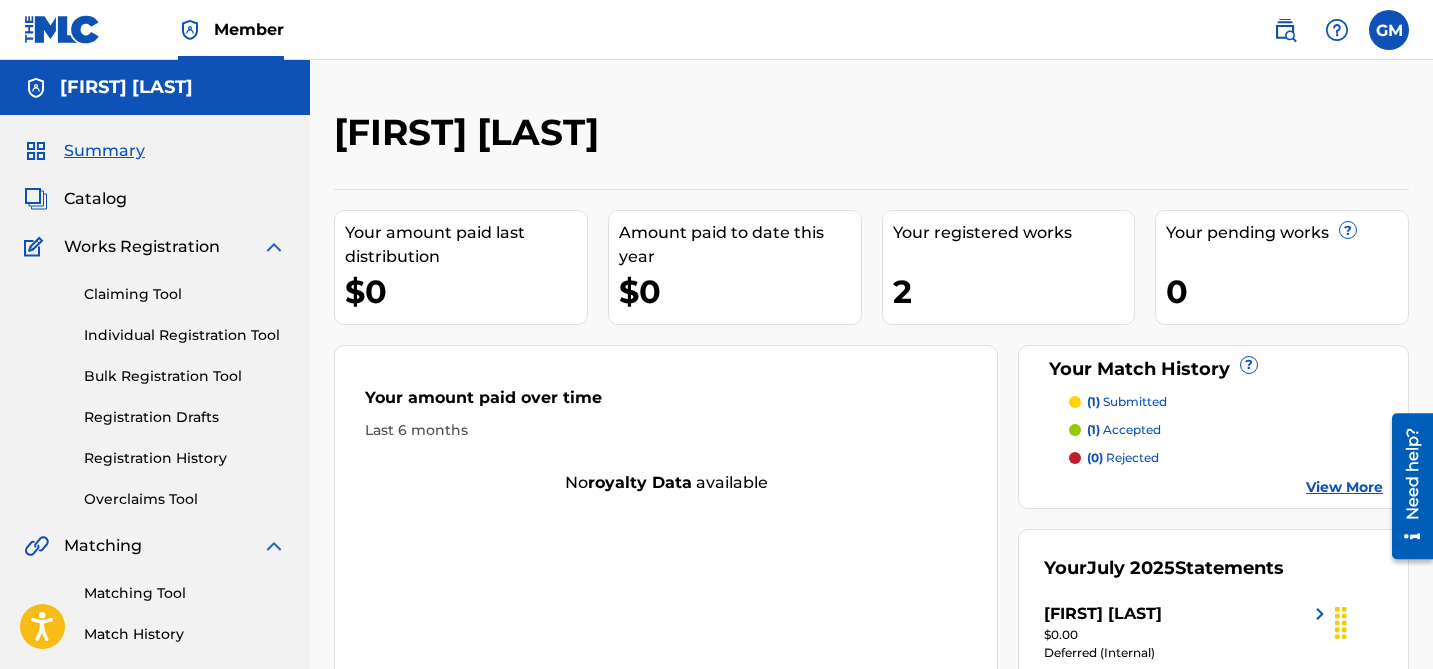 click on "Catalog" at bounding box center [95, 199] 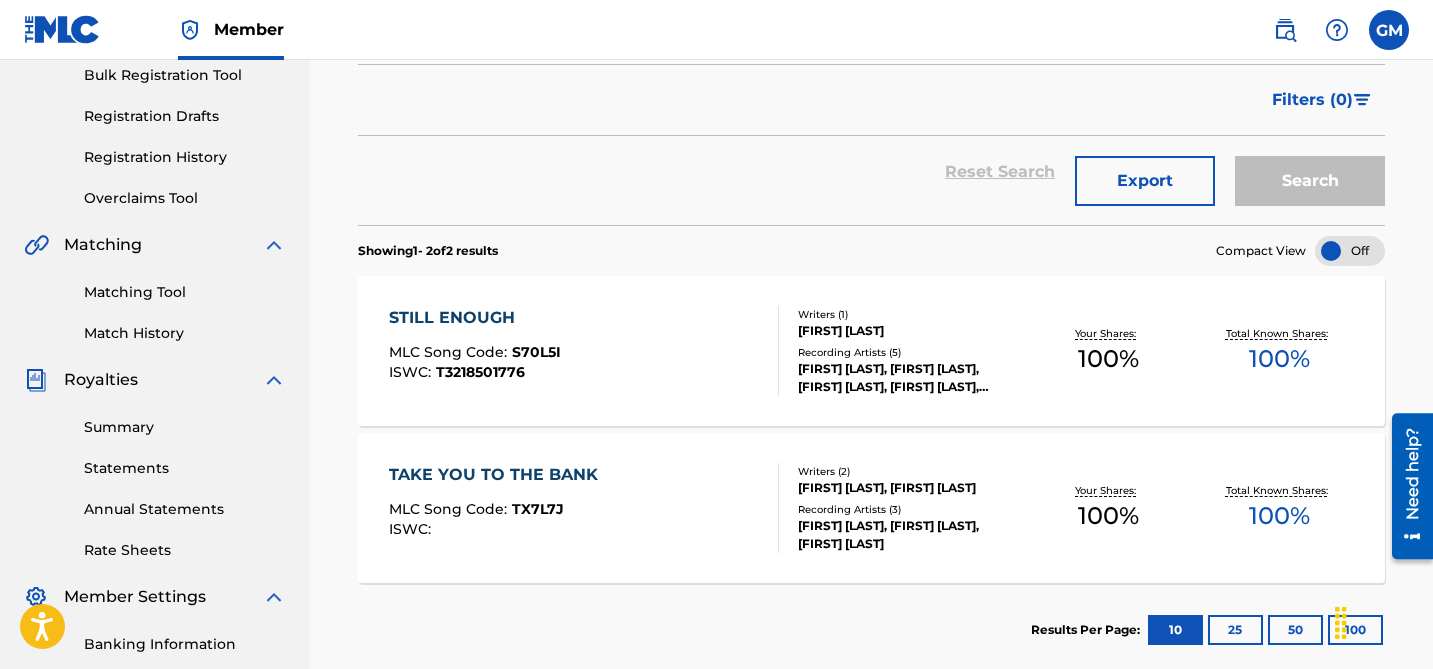 scroll, scrollTop: 302, scrollLeft: 0, axis: vertical 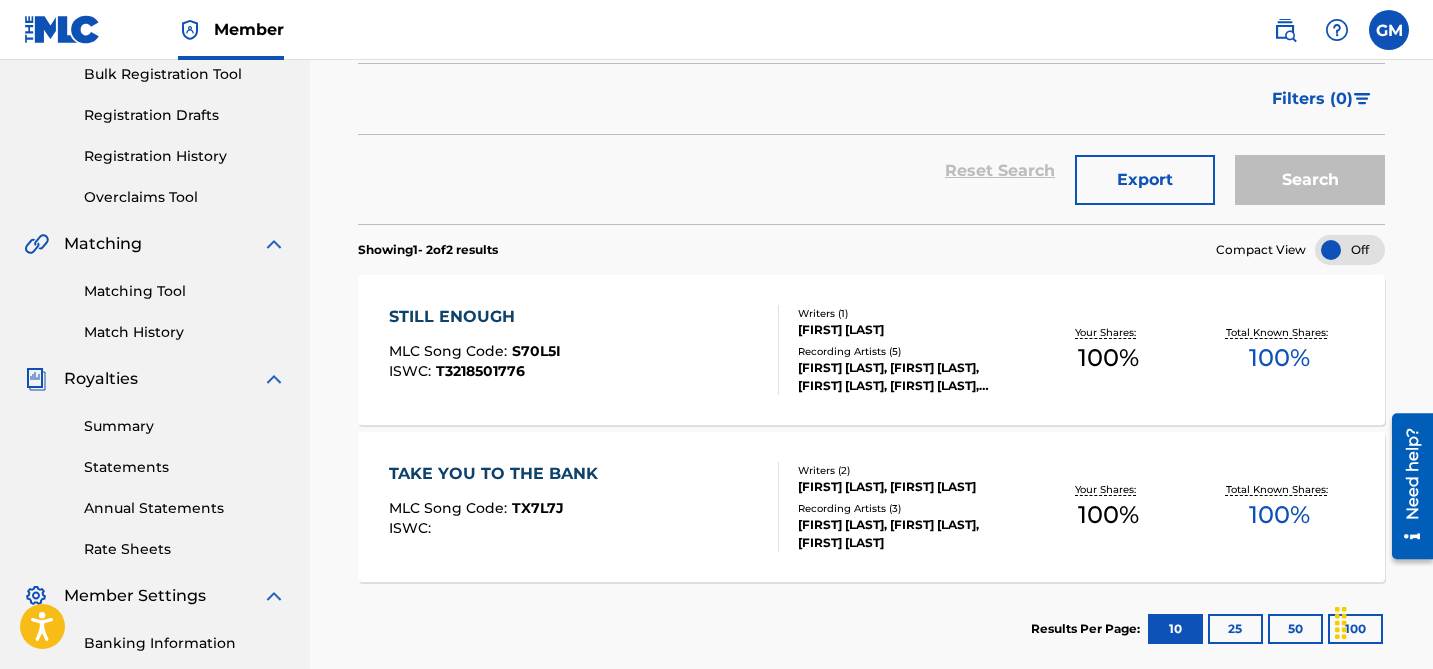 click on "Match History" at bounding box center (185, 332) 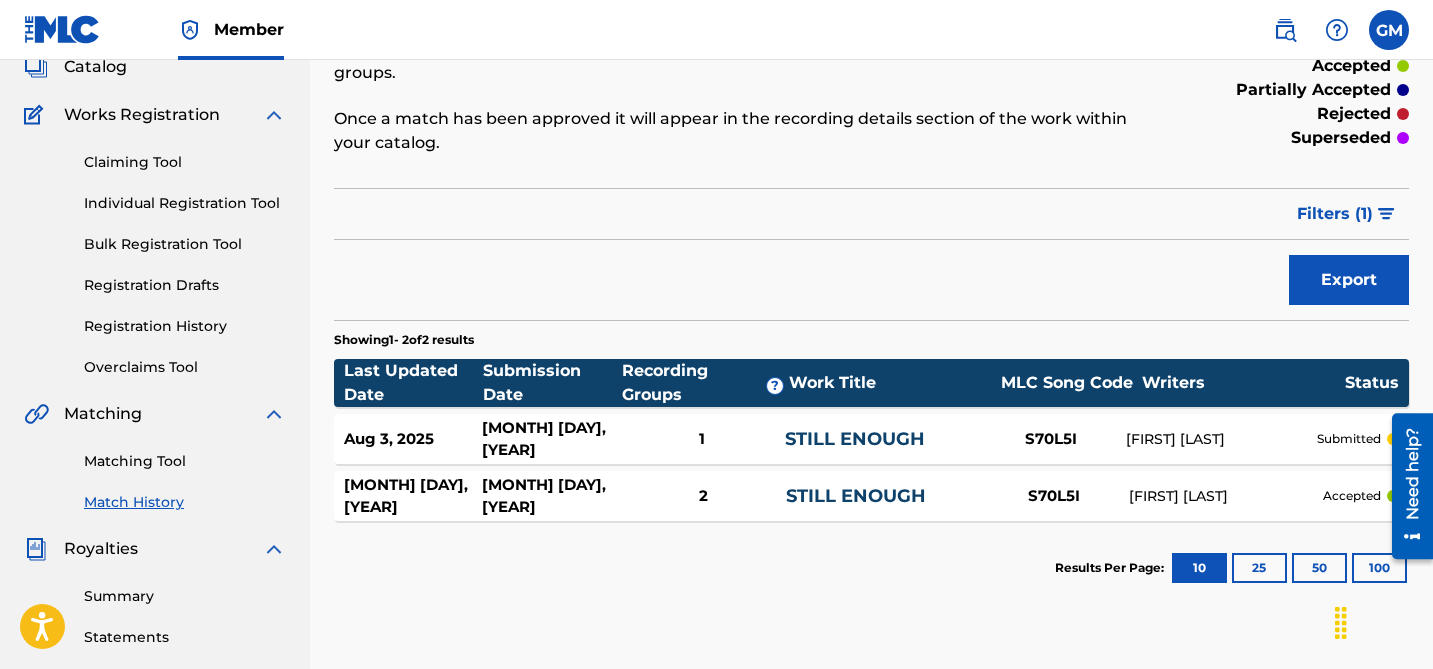 scroll, scrollTop: 142, scrollLeft: 0, axis: vertical 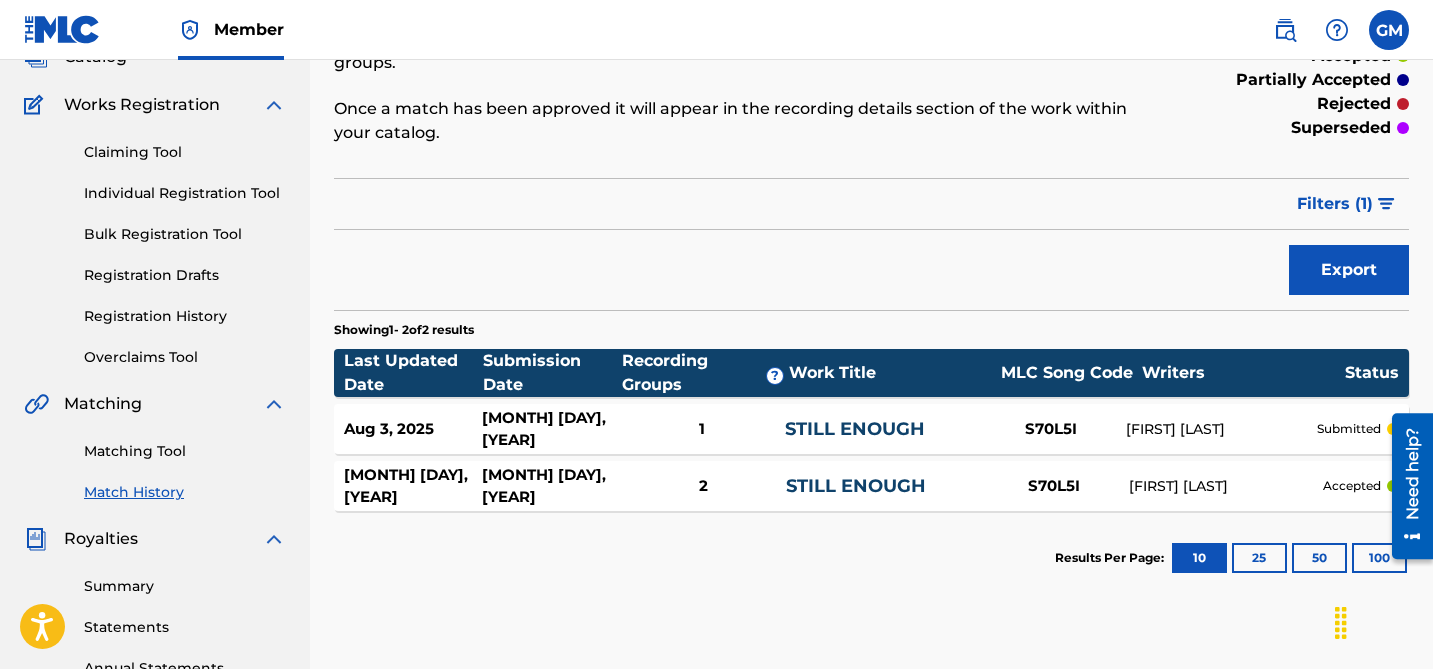 click on "Filters ( 1 )" at bounding box center [1335, 204] 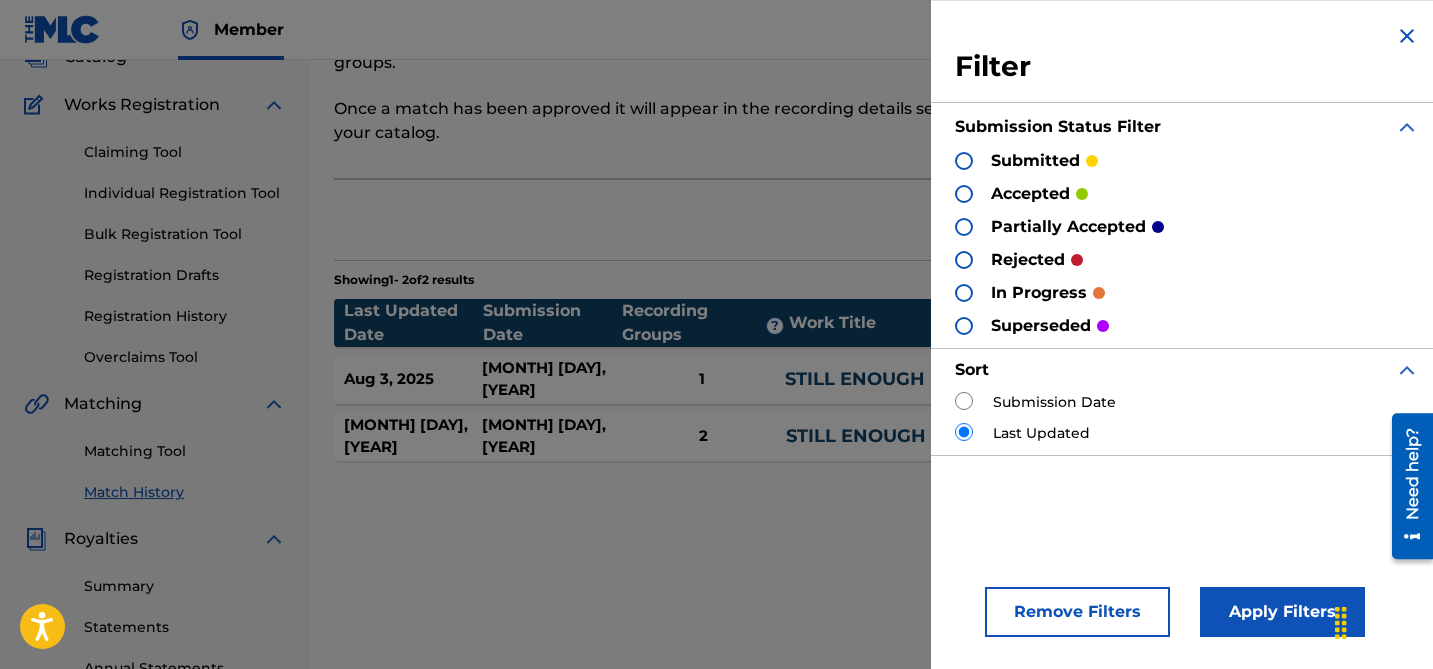 click at bounding box center (1407, 36) 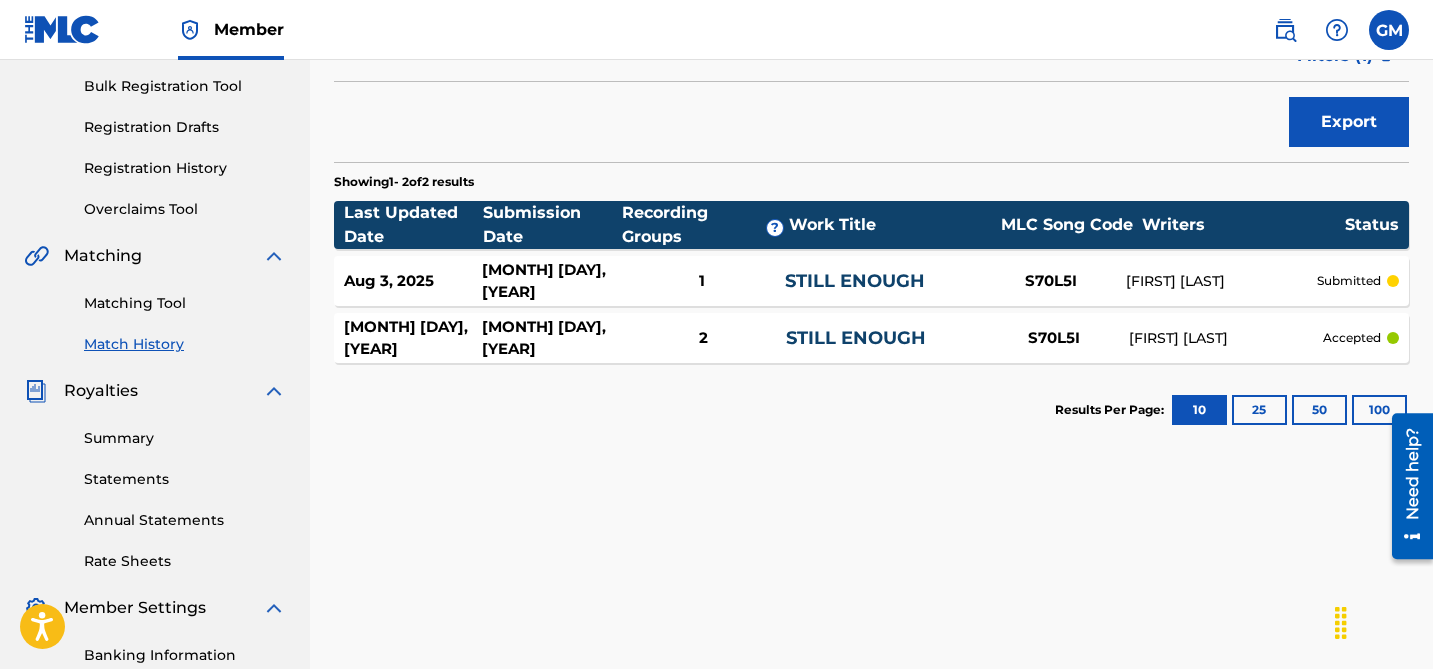 scroll, scrollTop: 0, scrollLeft: 0, axis: both 